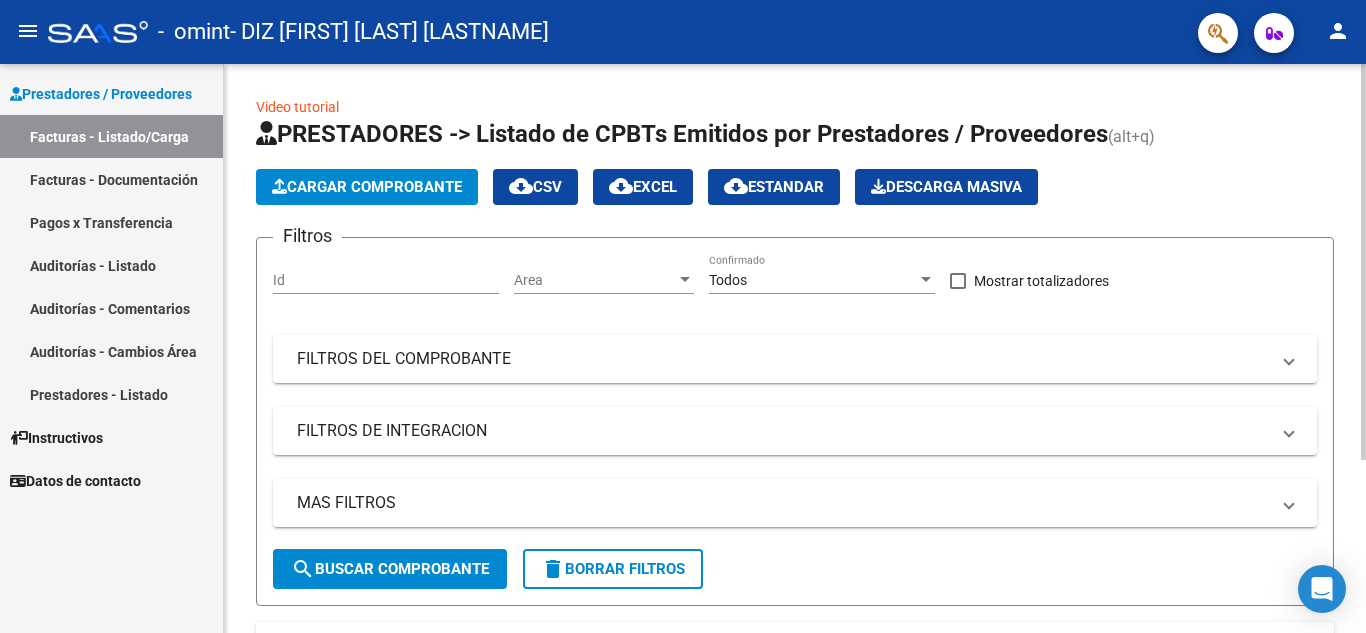 scroll, scrollTop: 0, scrollLeft: 0, axis: both 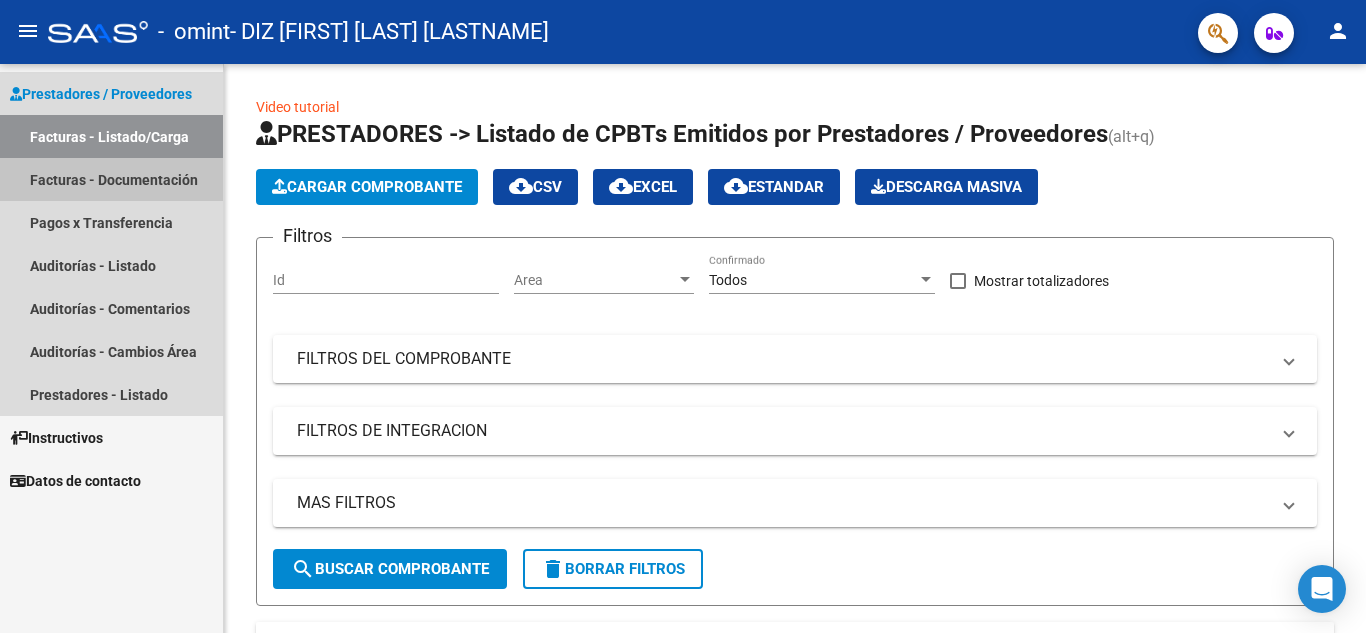 click on "Facturas - Documentación" at bounding box center [111, 179] 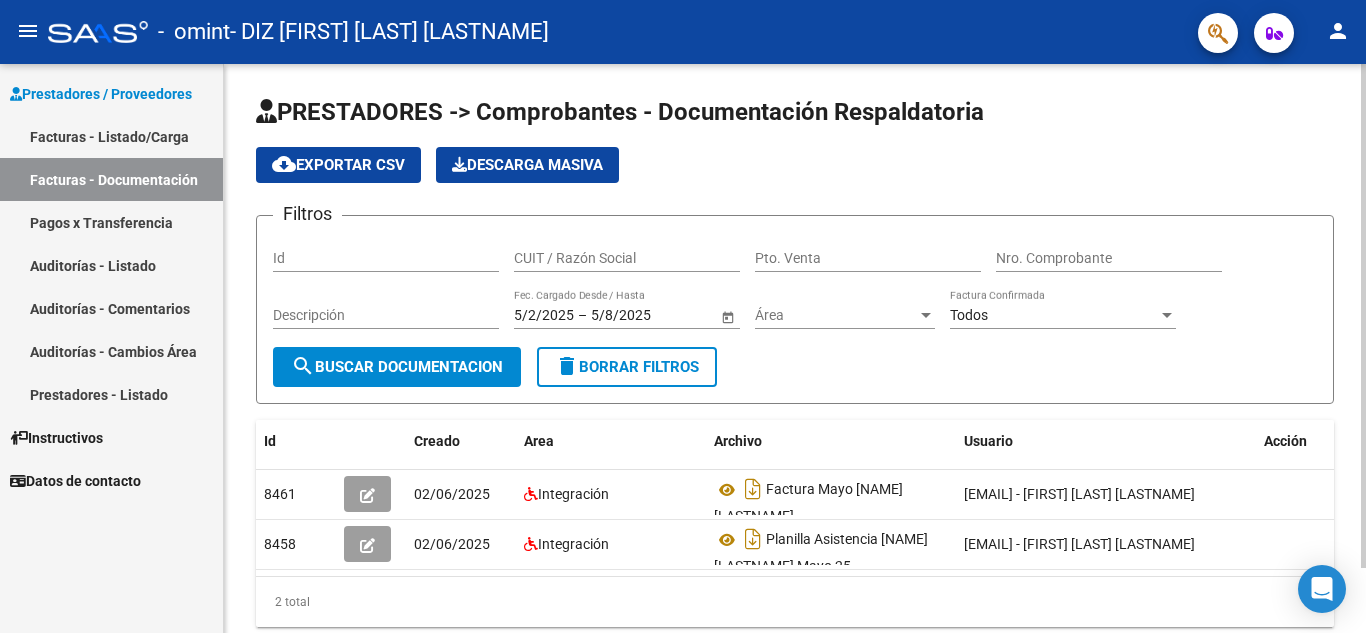 scroll, scrollTop: 74, scrollLeft: 0, axis: vertical 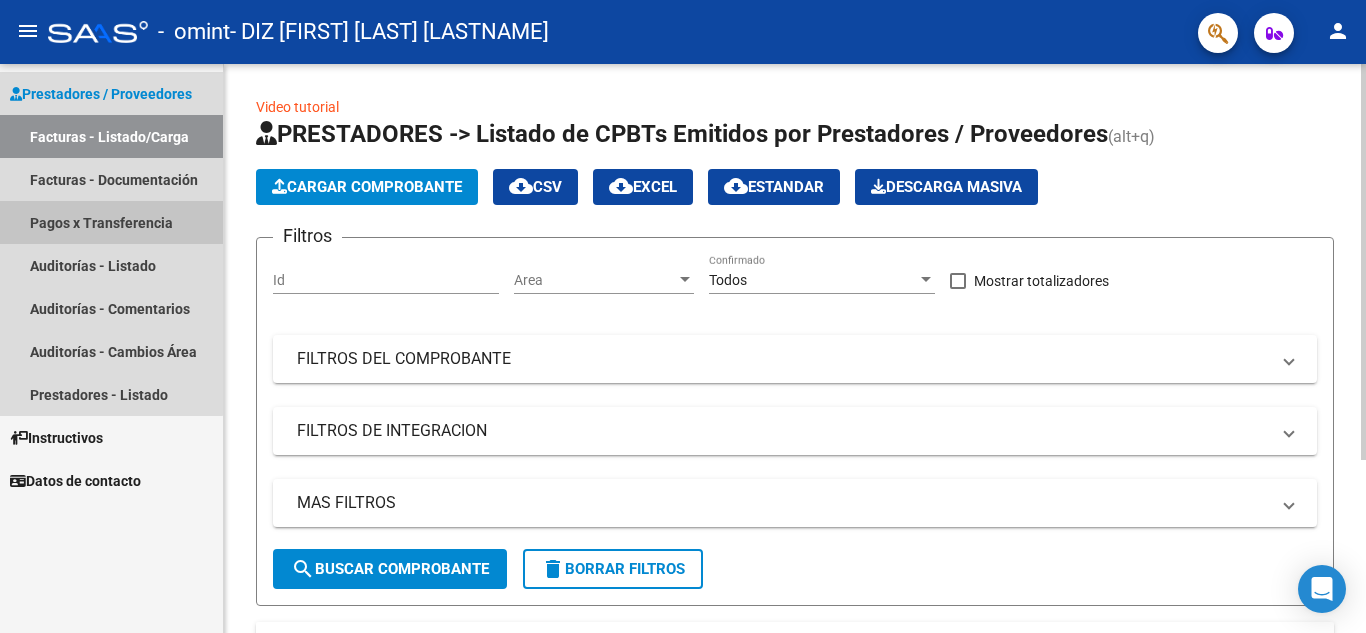 click on "Pagos x Transferencia" at bounding box center [111, 222] 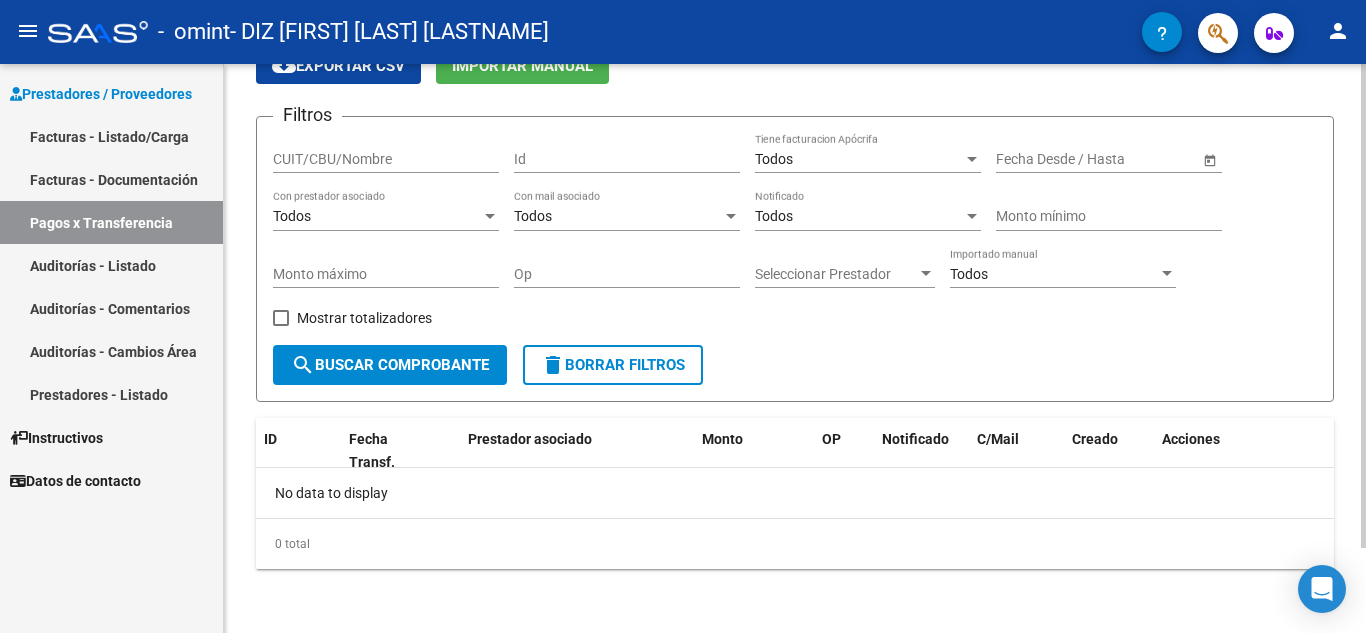 scroll, scrollTop: 0, scrollLeft: 0, axis: both 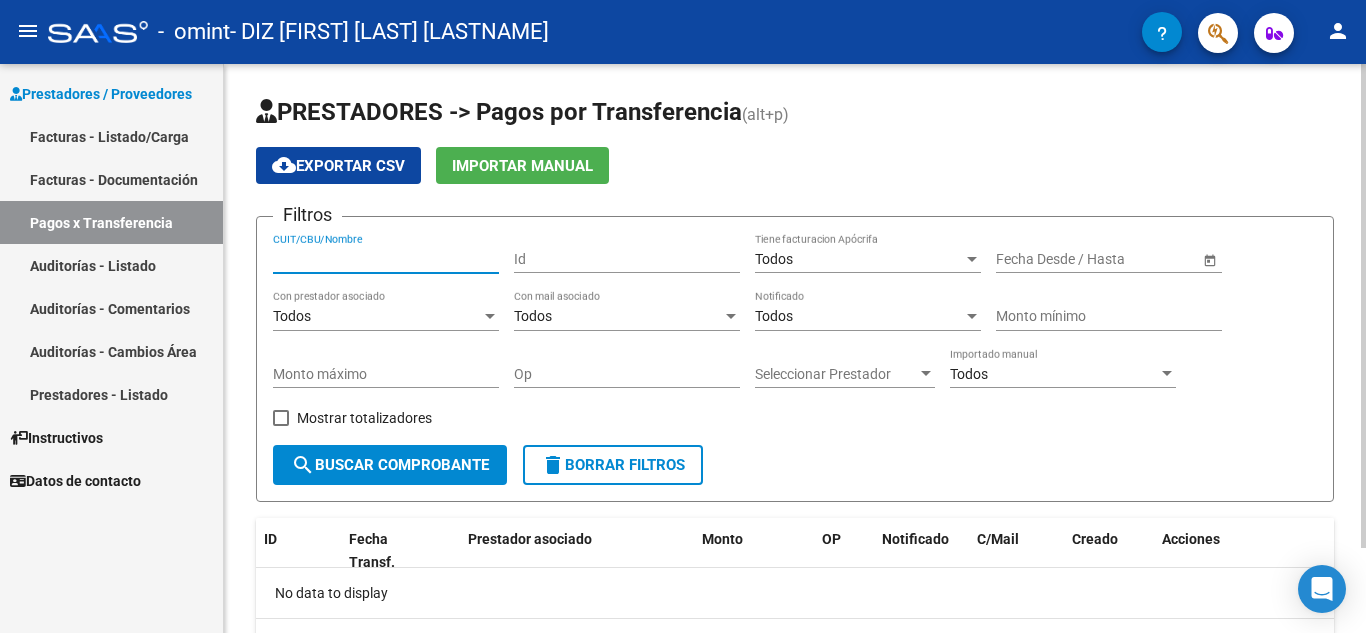 click on "CUIT/CBU/Nombre" at bounding box center (386, 259) 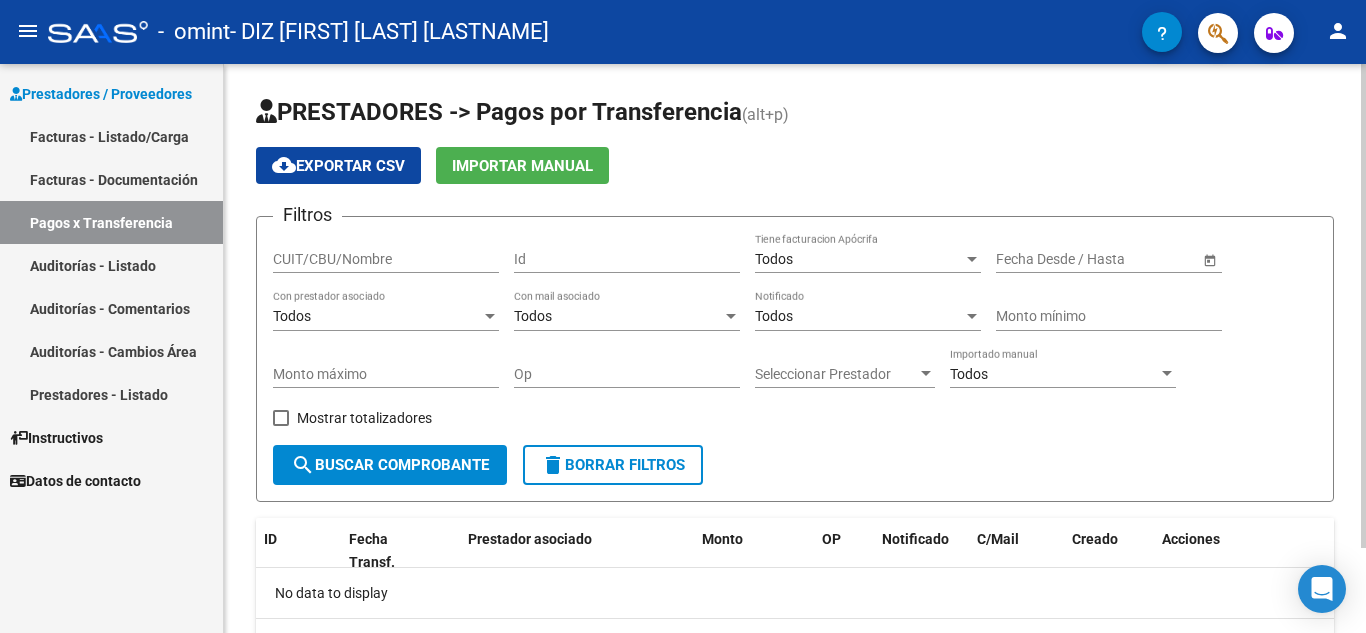 click on "Todos Con prestador asociado" 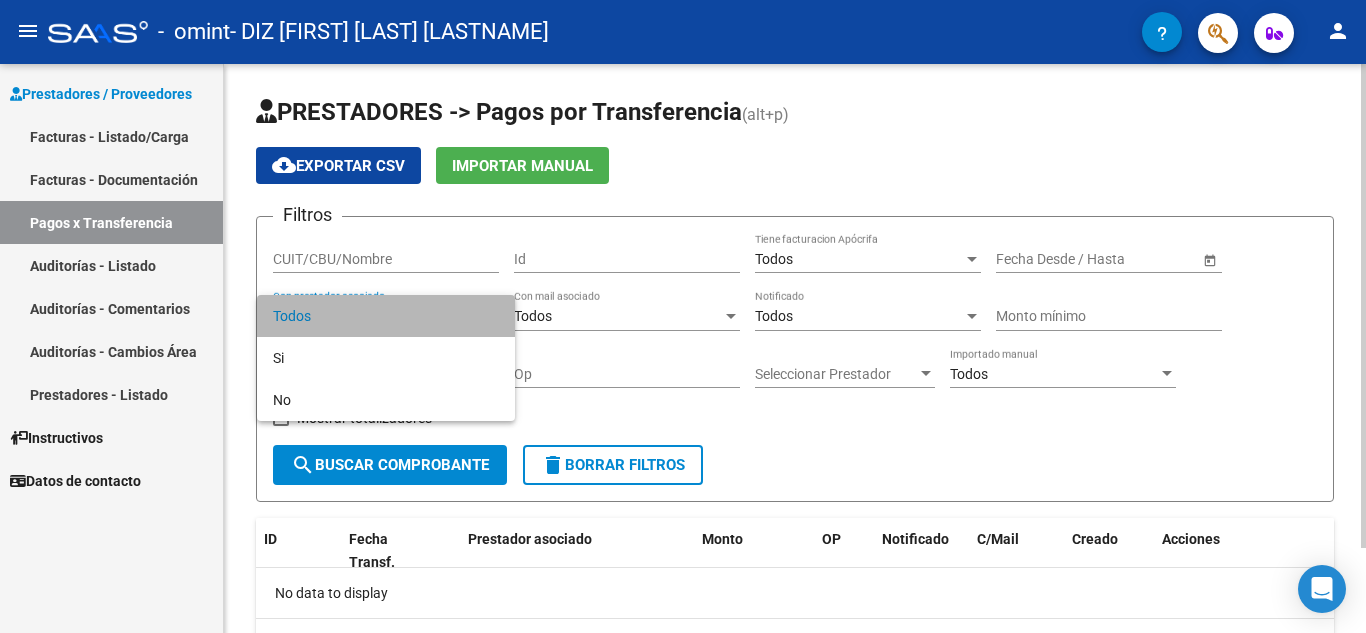 click on "Todos" at bounding box center (386, 316) 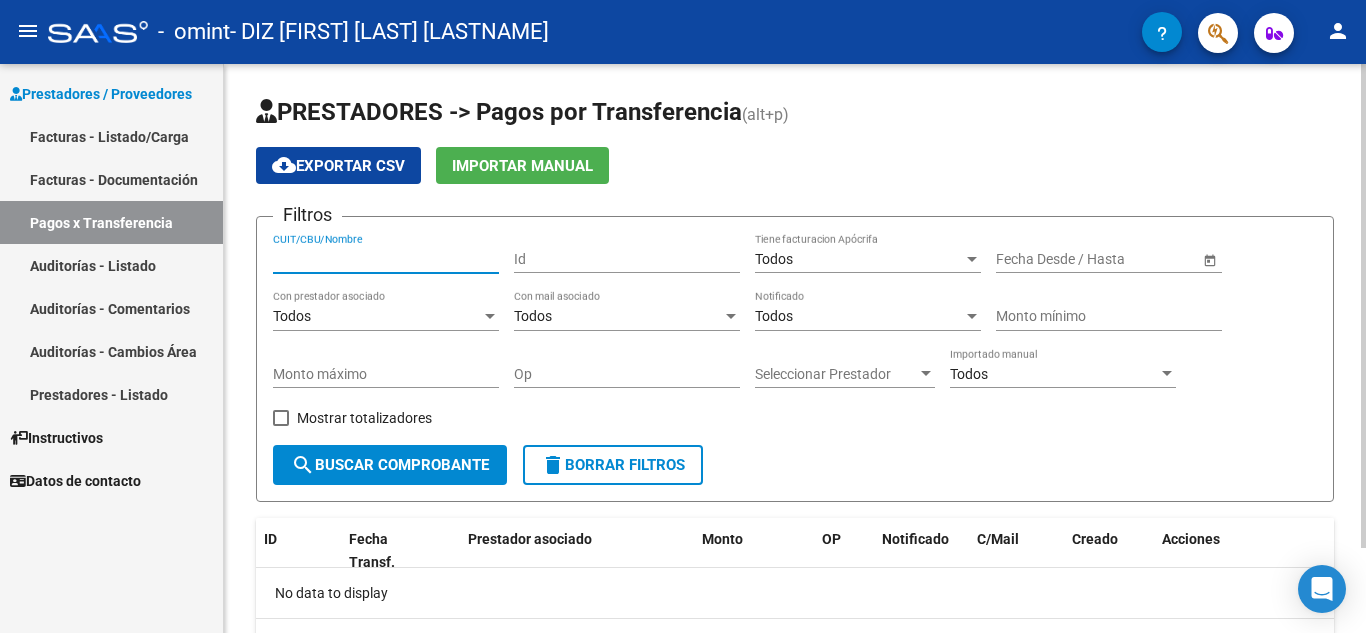 click on "CUIT/CBU/Nombre" at bounding box center [386, 259] 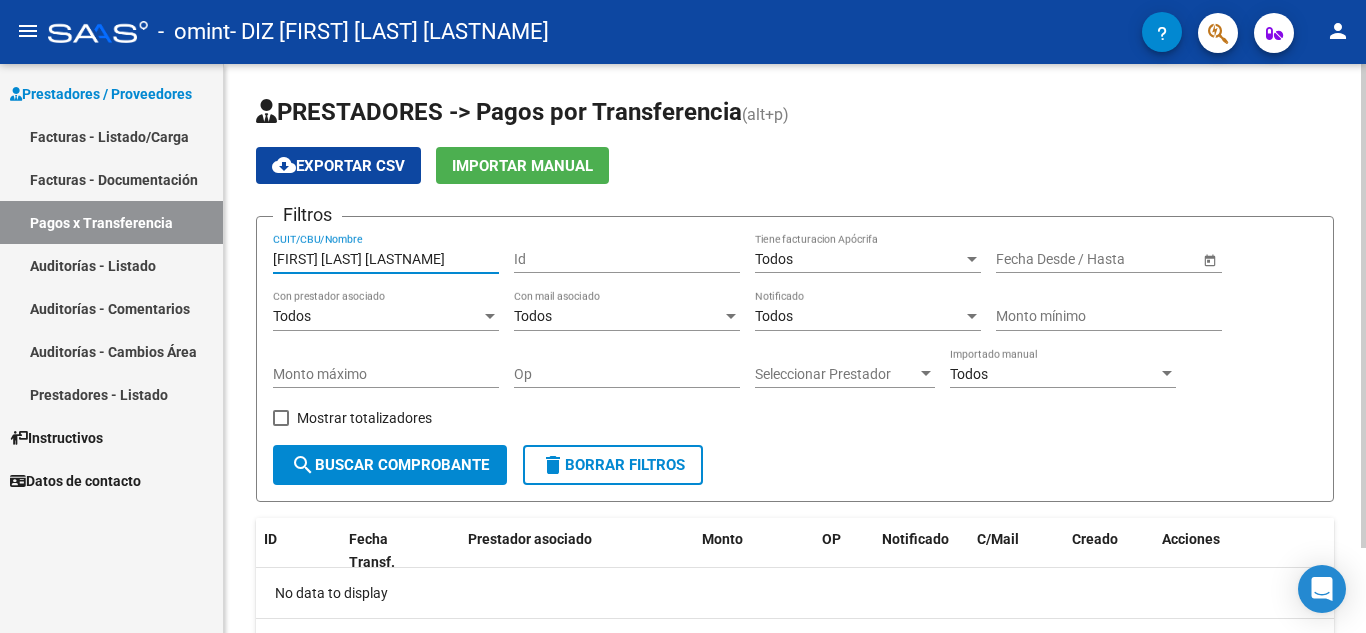 type on "[FIRST] [LAST] [LASTNAME]" 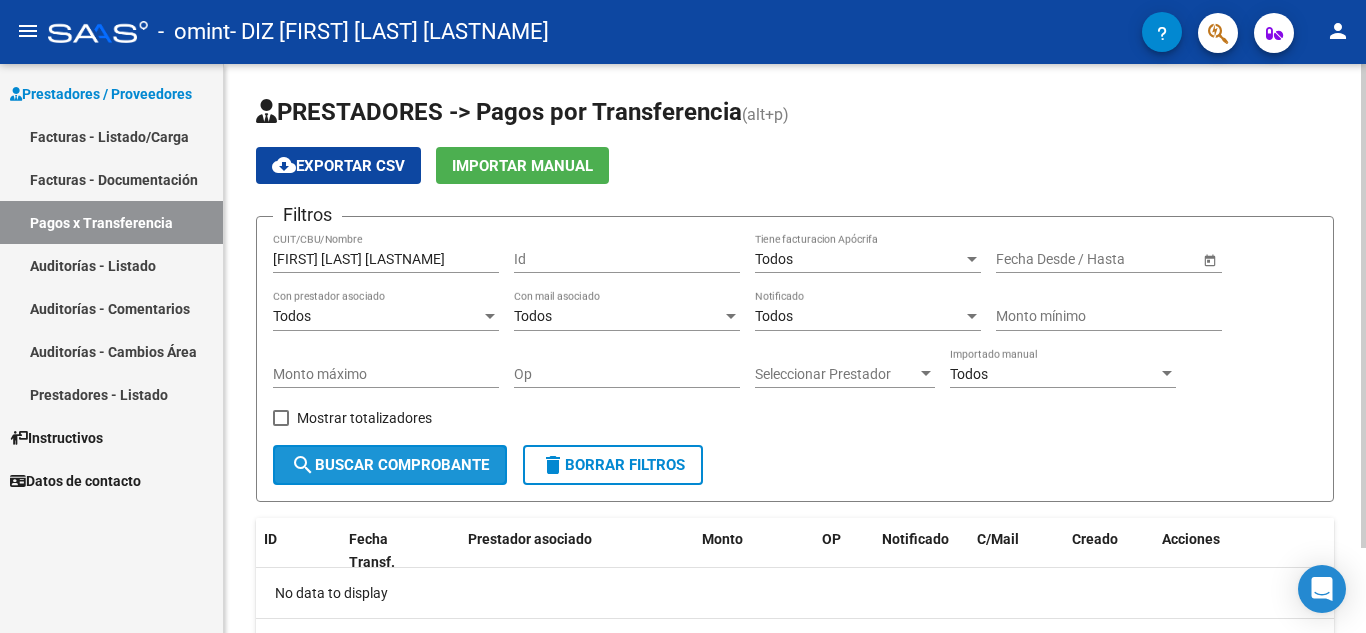 click on "search  Buscar Comprobante" 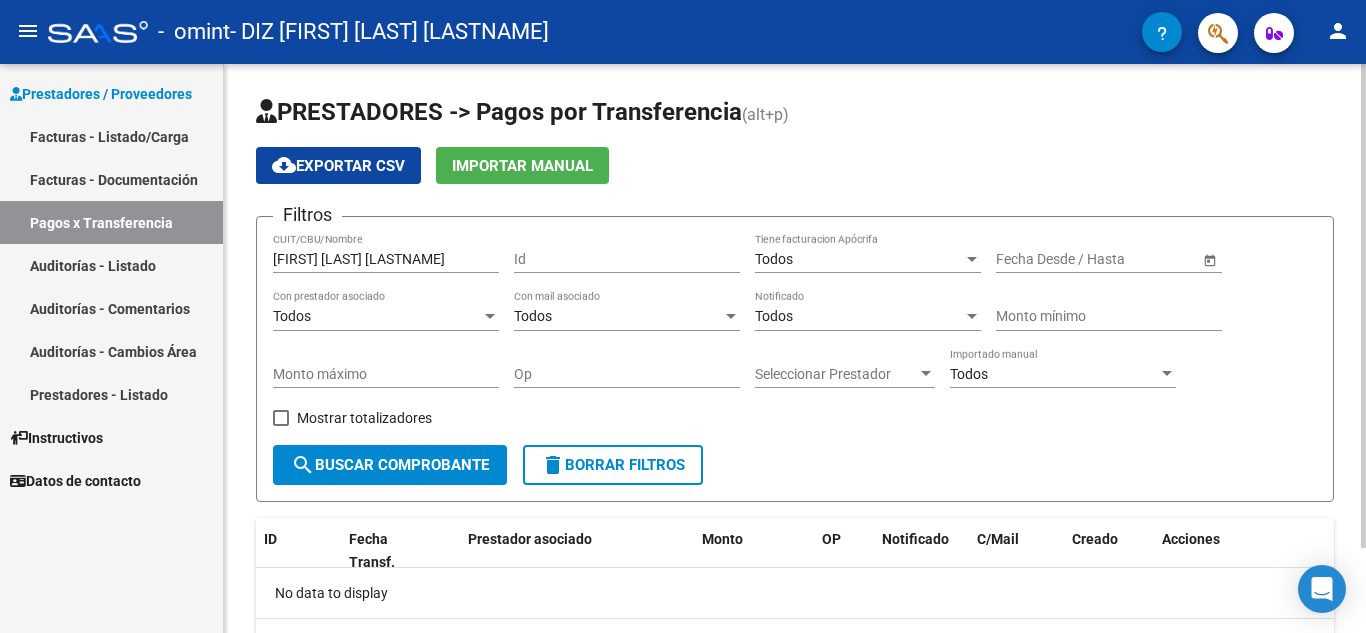 scroll, scrollTop: 1, scrollLeft: 0, axis: vertical 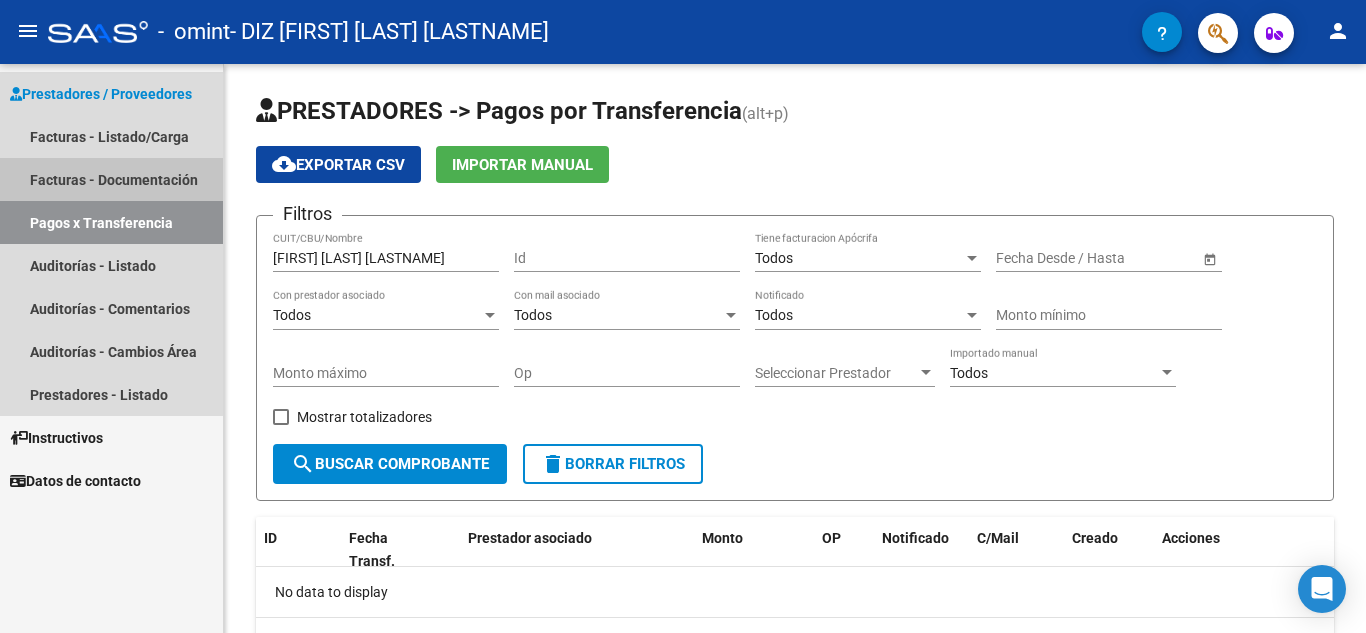 click on "Facturas - Documentación" at bounding box center (111, 179) 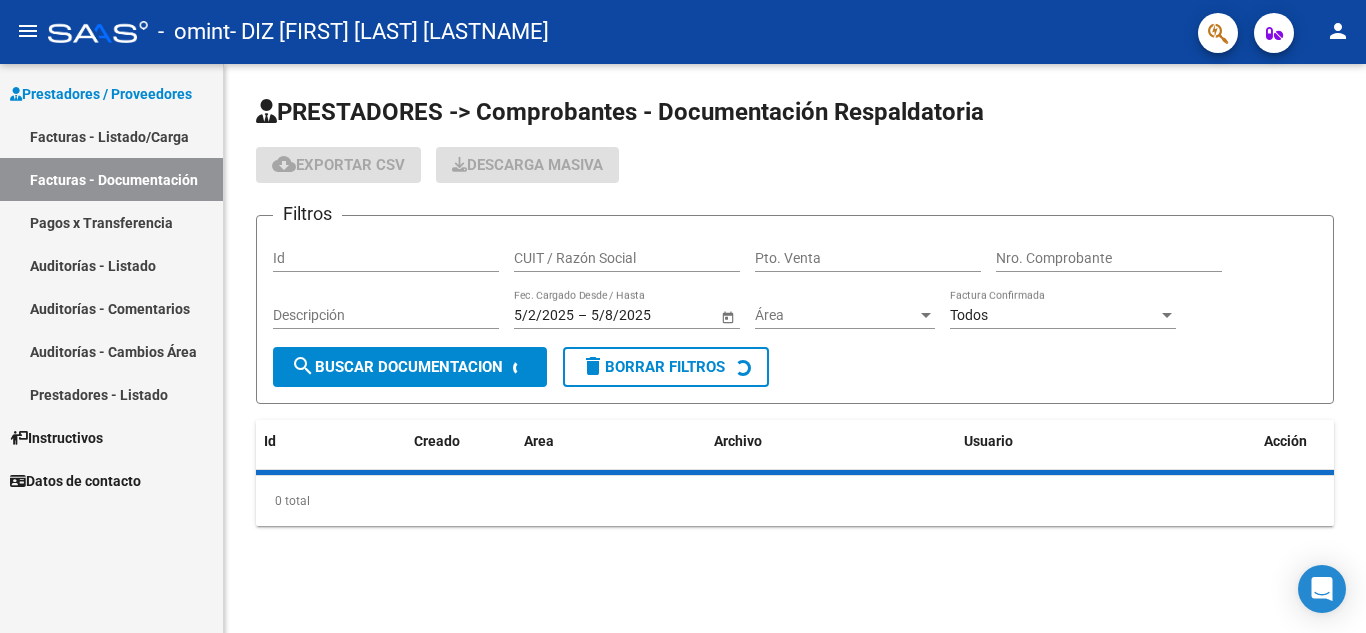 scroll, scrollTop: 0, scrollLeft: 0, axis: both 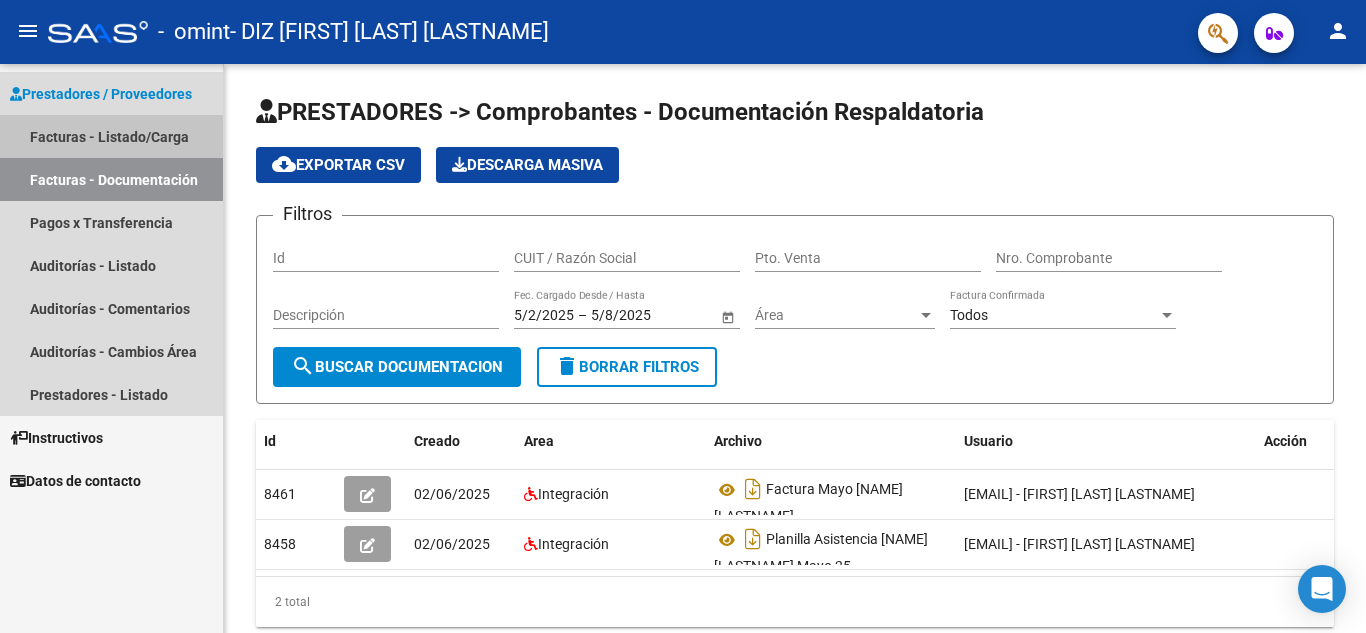 click on "Facturas - Listado/Carga" at bounding box center (111, 136) 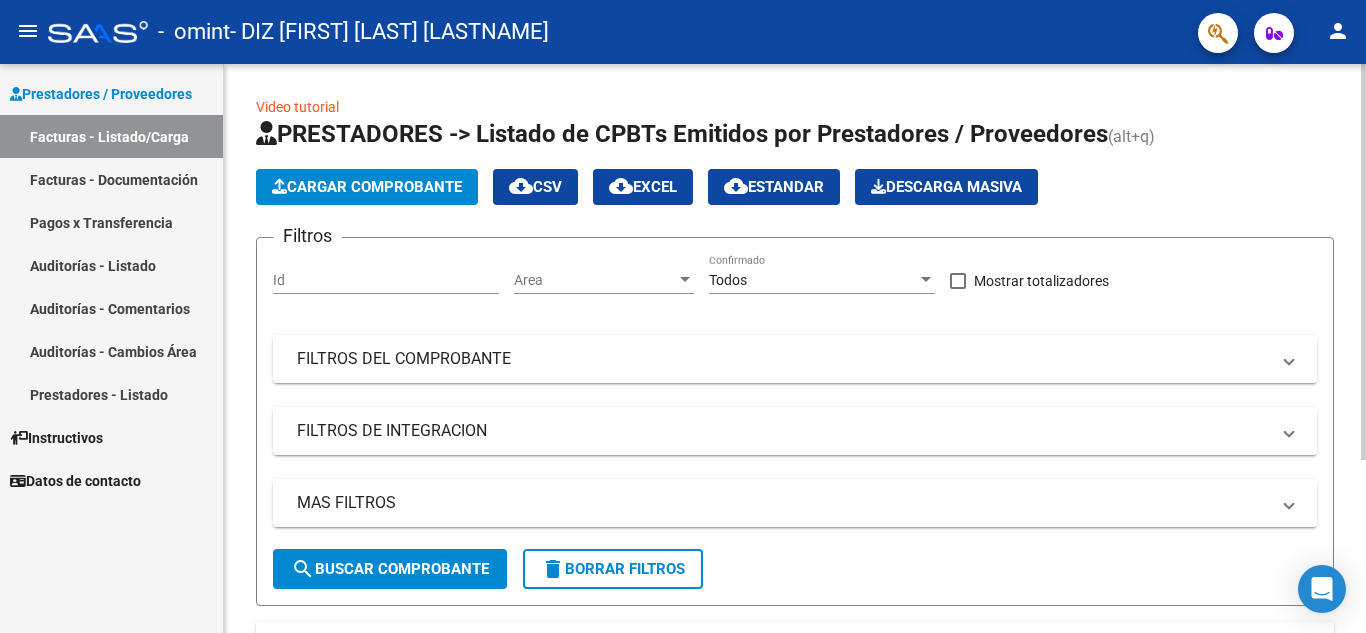 scroll, scrollTop: 249, scrollLeft: 0, axis: vertical 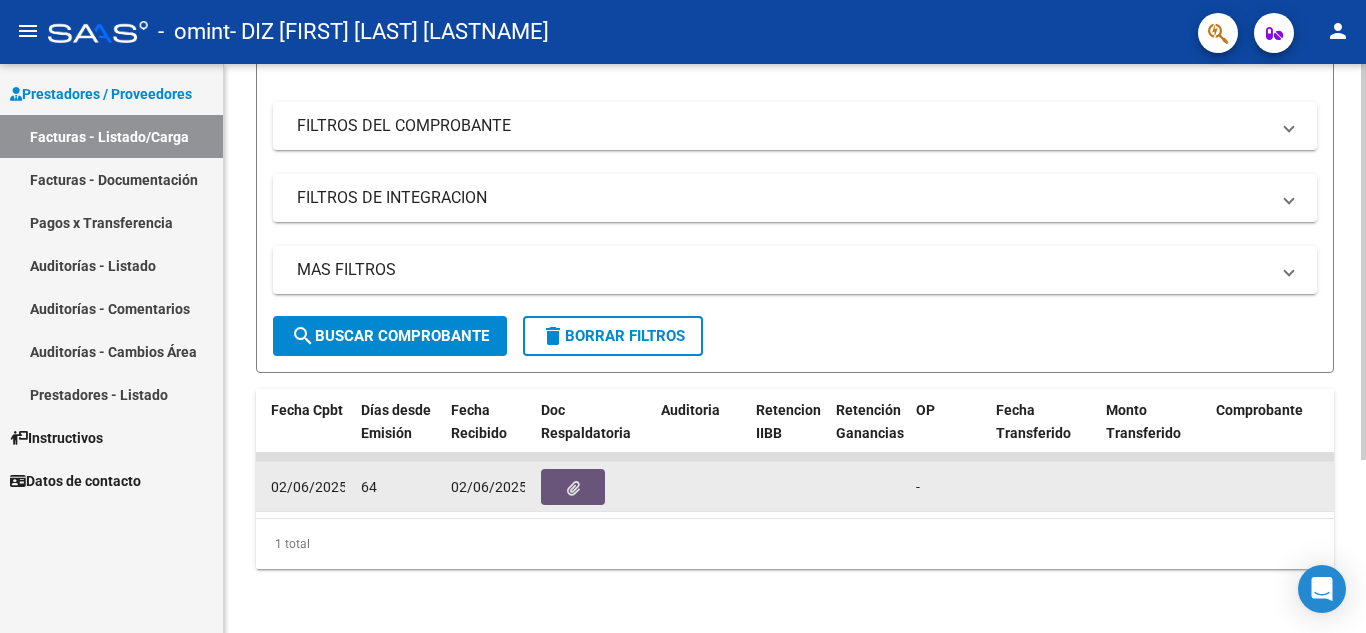 click 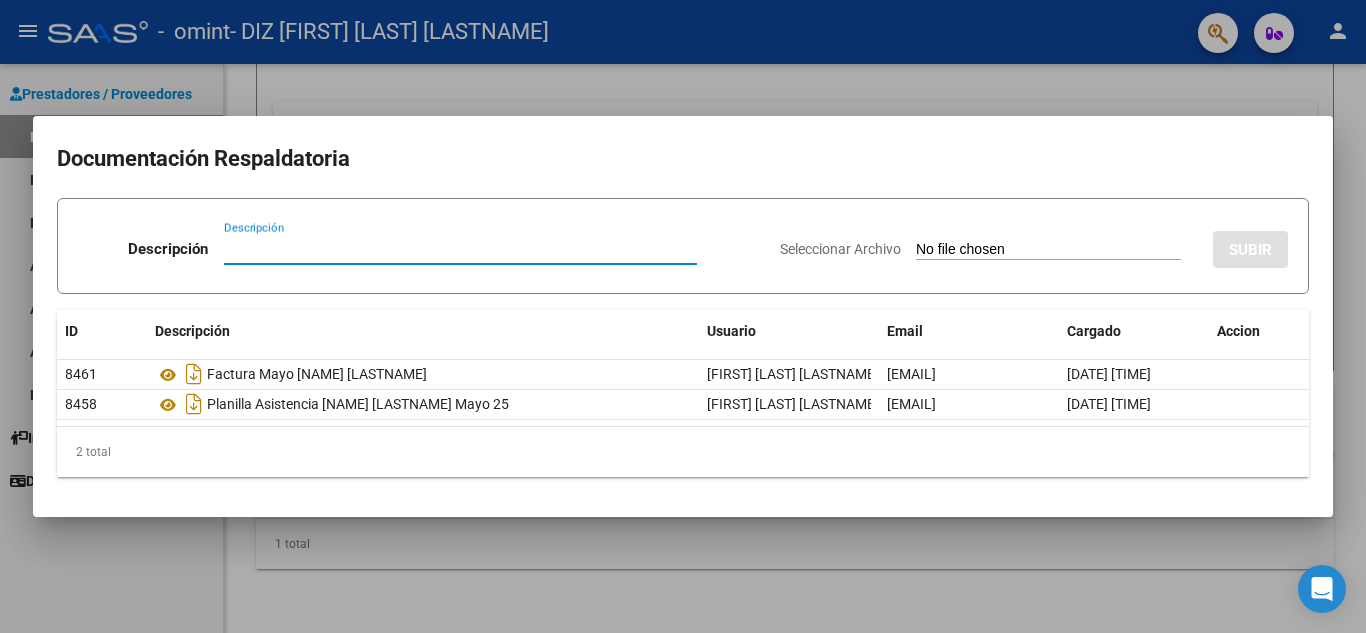 click at bounding box center [683, 316] 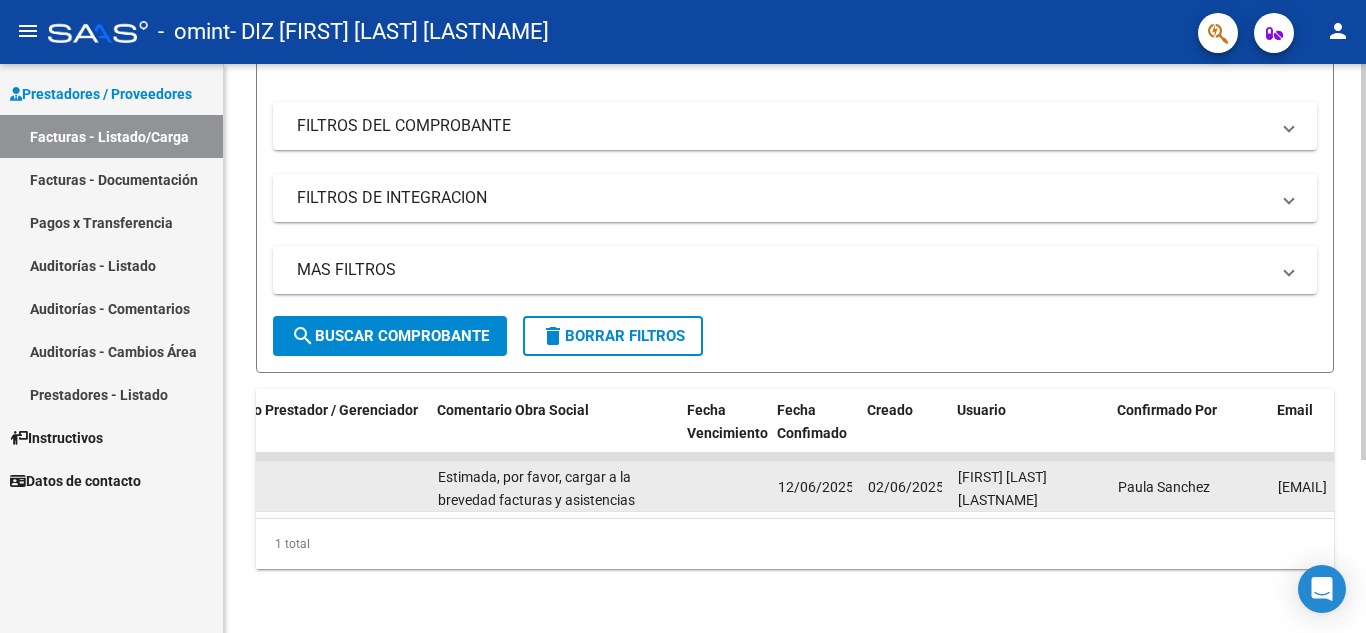 scroll, scrollTop: 0, scrollLeft: 3004, axis: horizontal 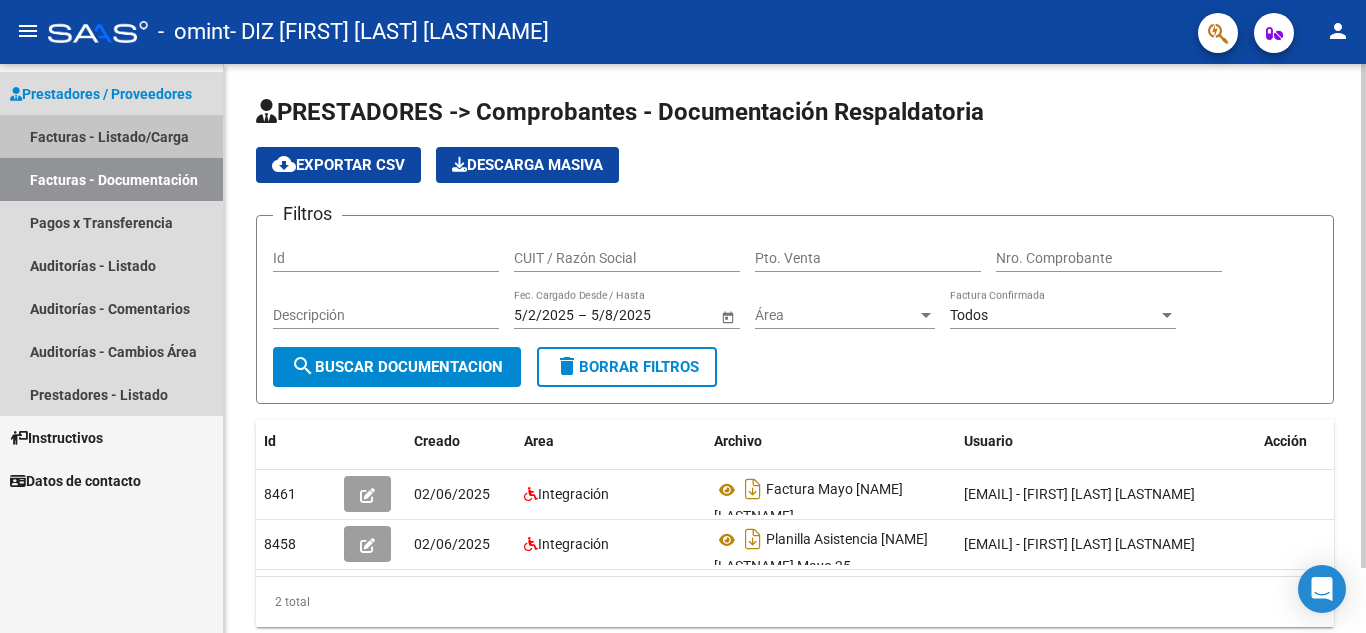 click on "Facturas - Listado/Carga" at bounding box center [111, 136] 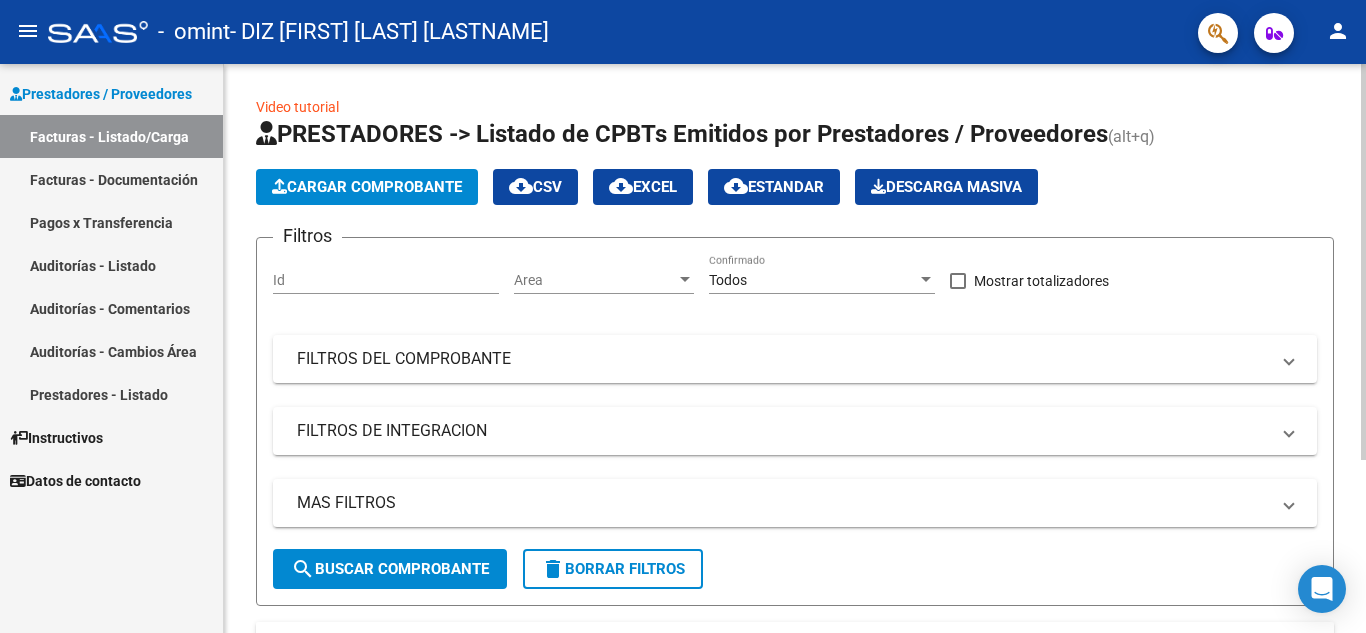 click on "Cargar Comprobante" 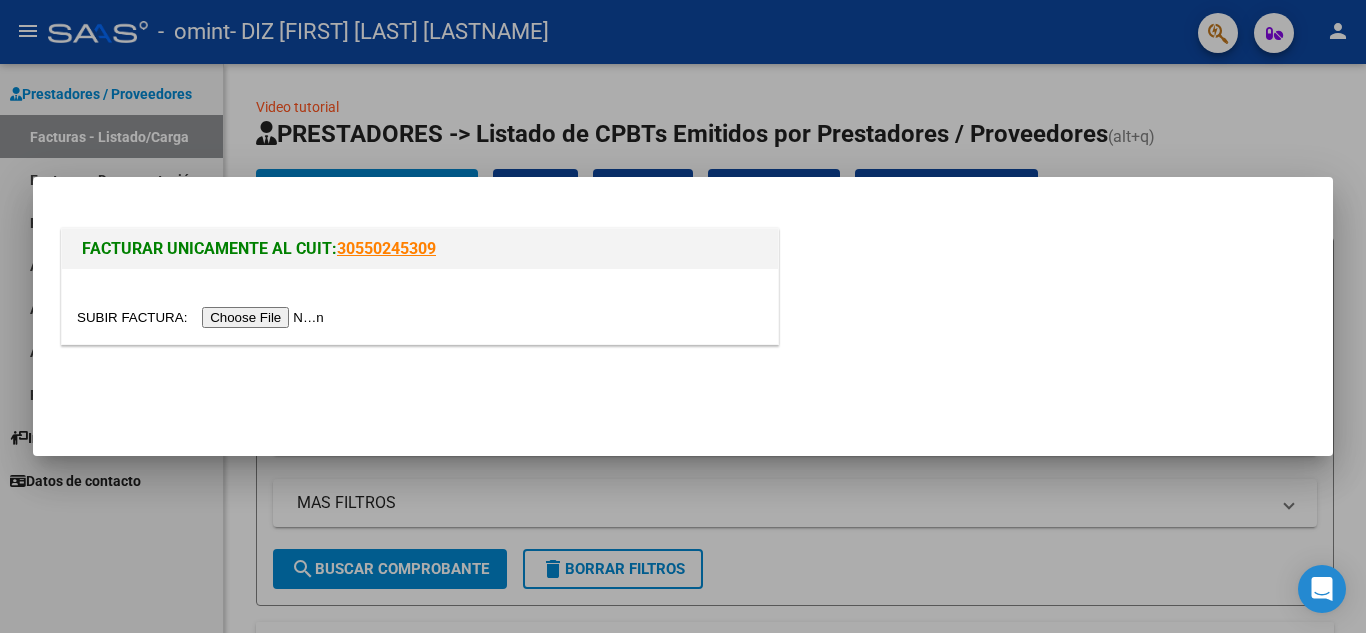 click at bounding box center [203, 317] 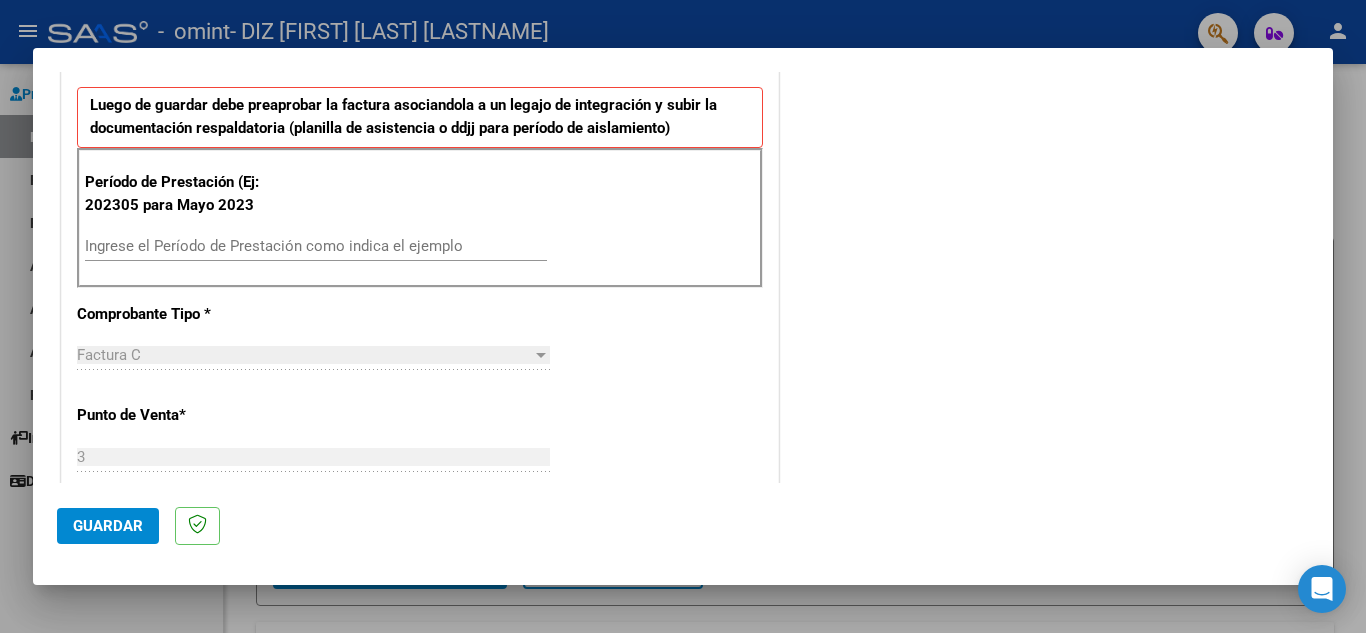scroll, scrollTop: 506, scrollLeft: 0, axis: vertical 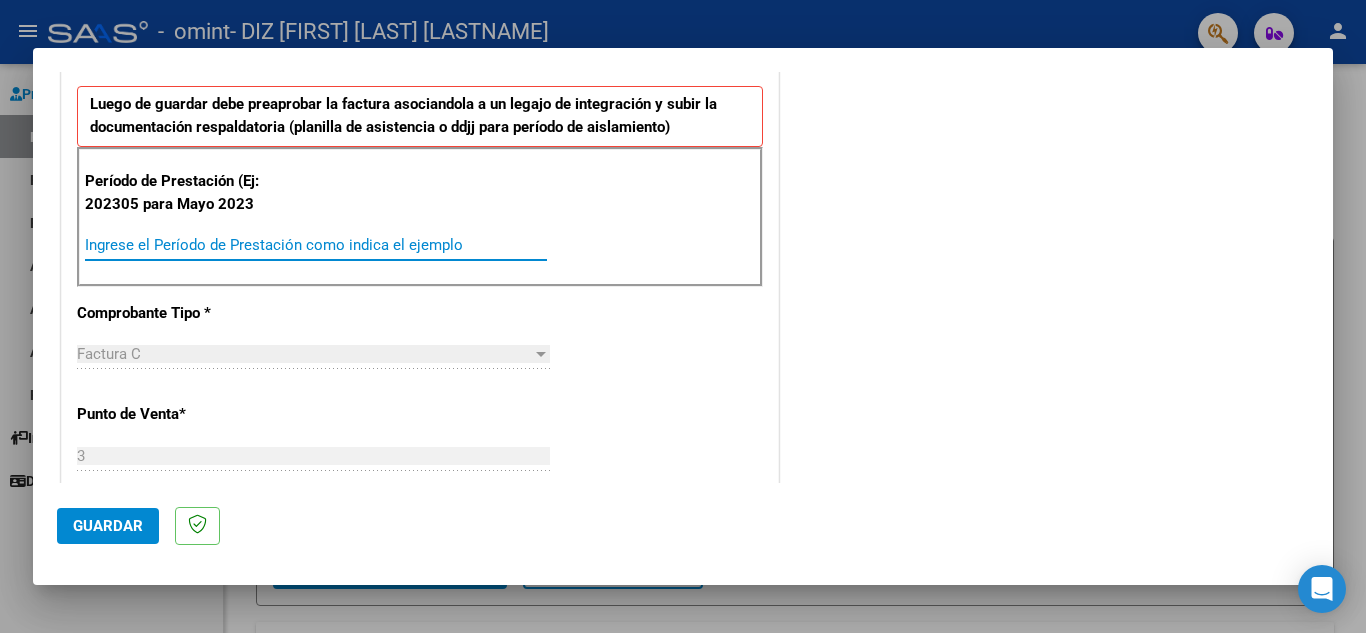 click on "Ingrese el Período de Prestación como indica el ejemplo" at bounding box center [316, 245] 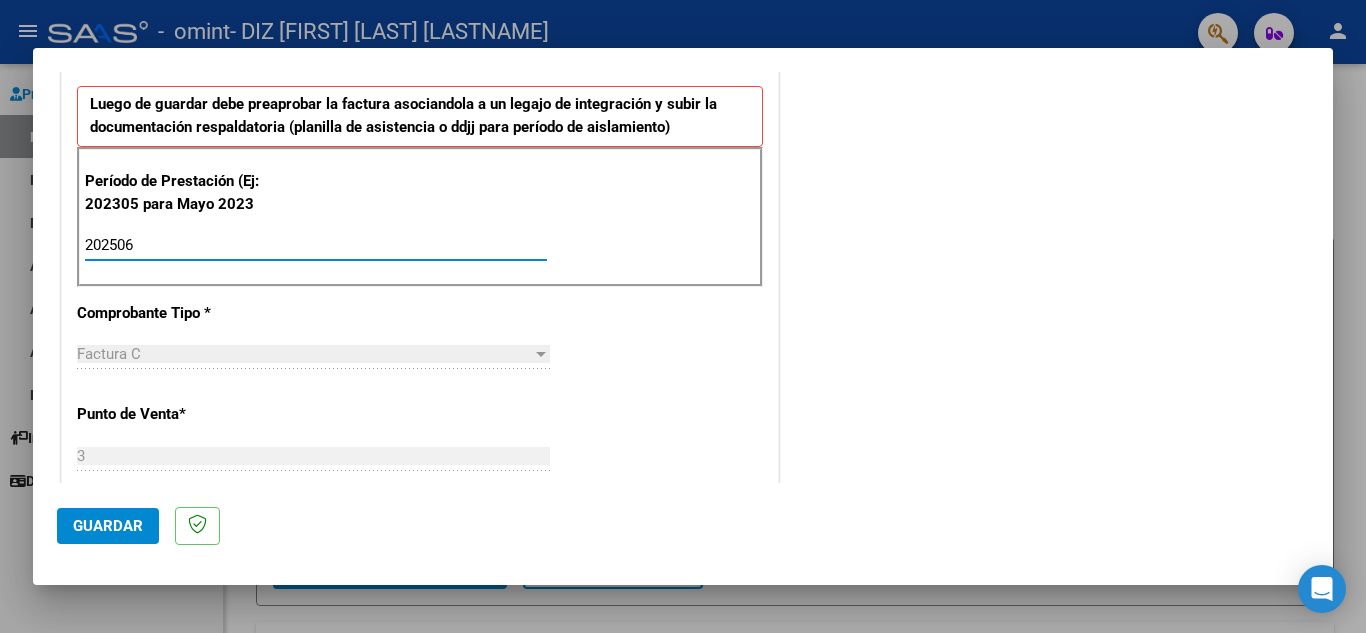 type on "202506" 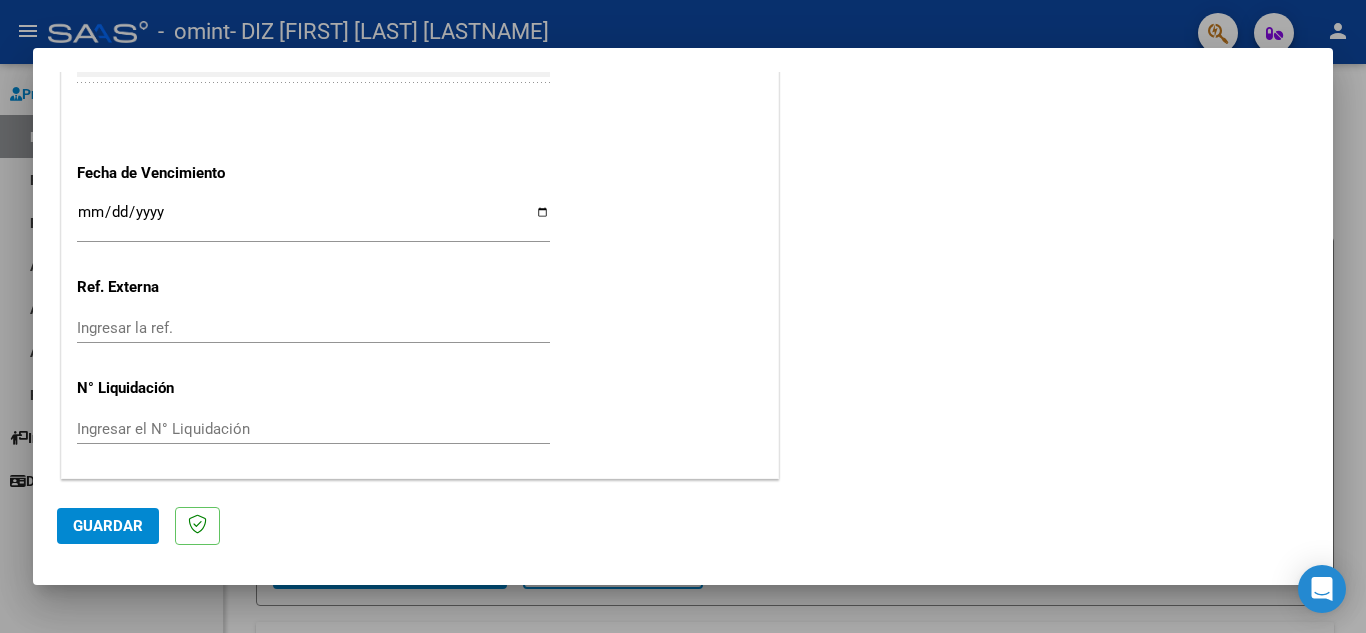 scroll, scrollTop: 1311, scrollLeft: 0, axis: vertical 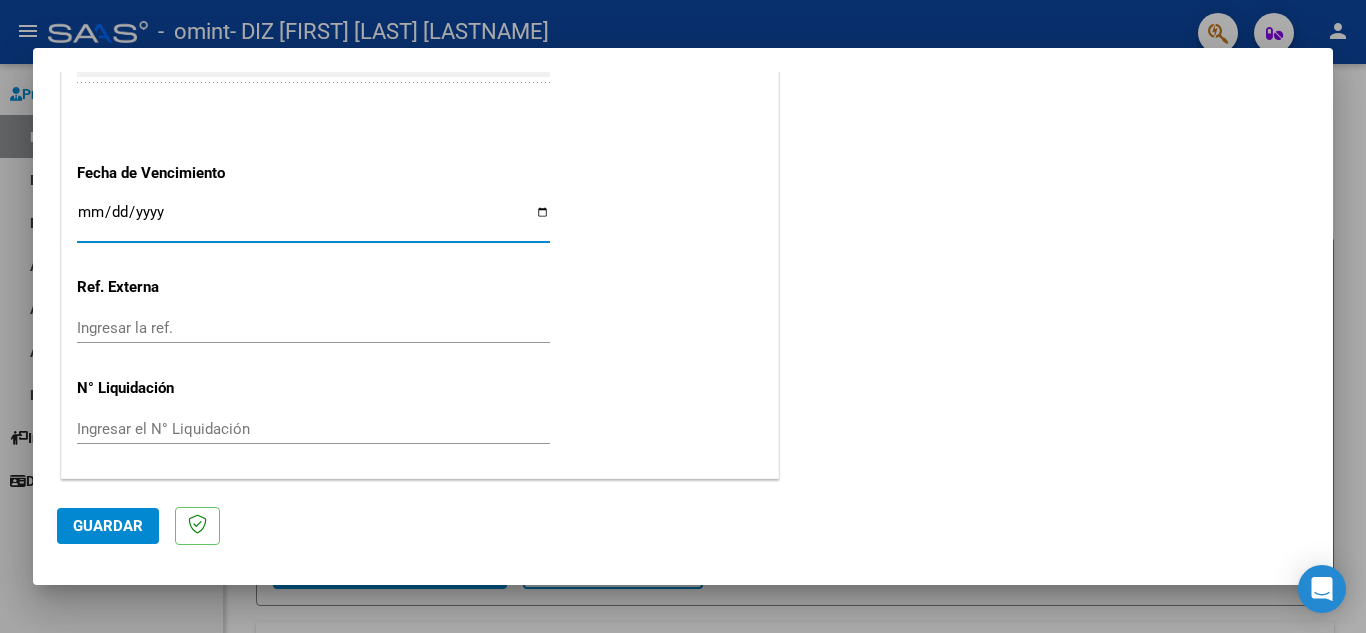 click on "Ingresar la fecha" at bounding box center (313, 220) 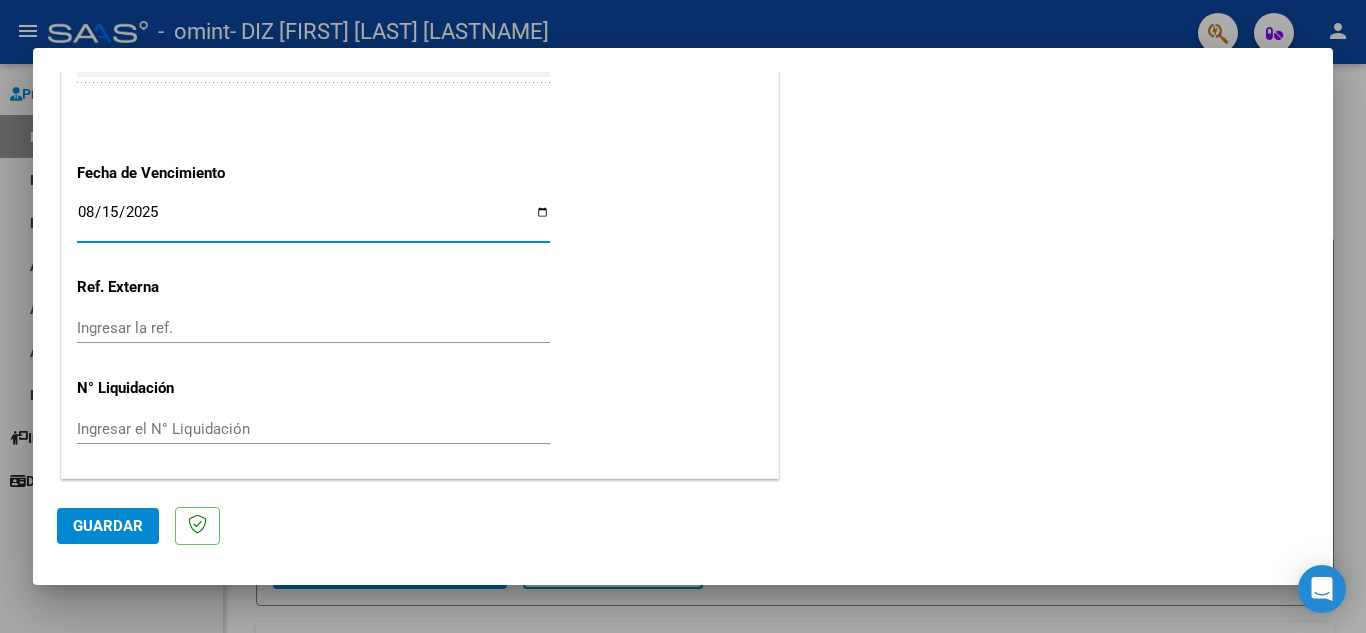 type on "2025-08-15" 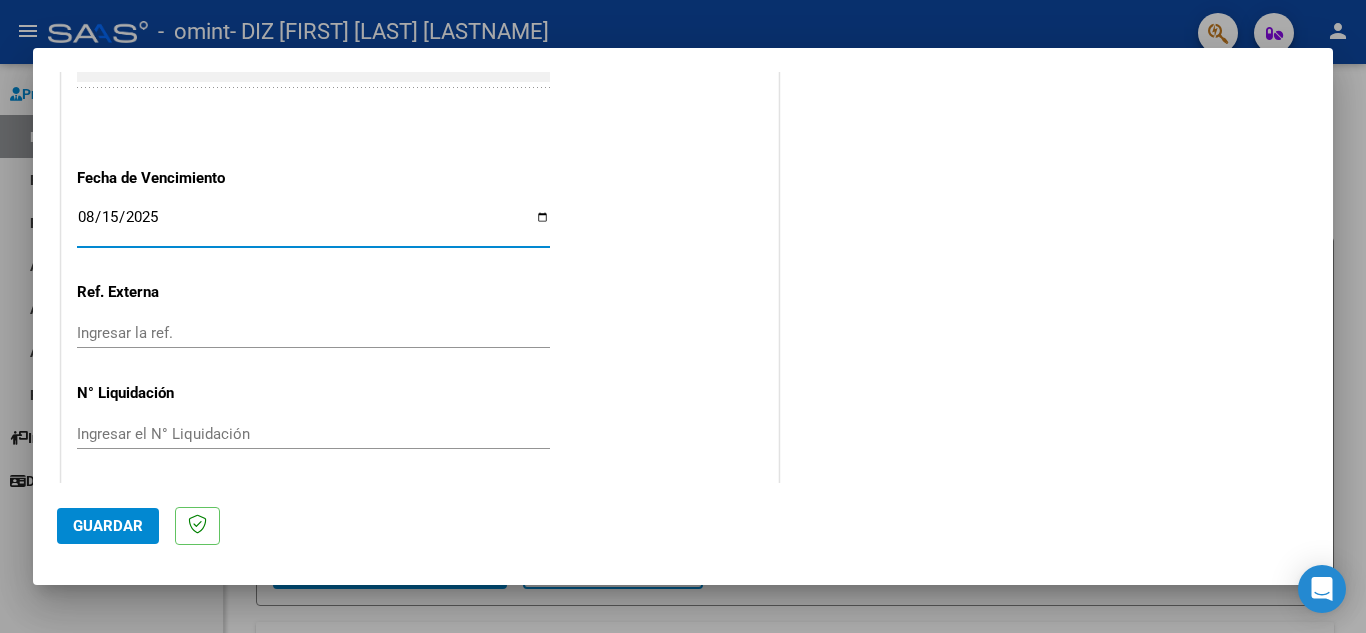 scroll, scrollTop: 1311, scrollLeft: 0, axis: vertical 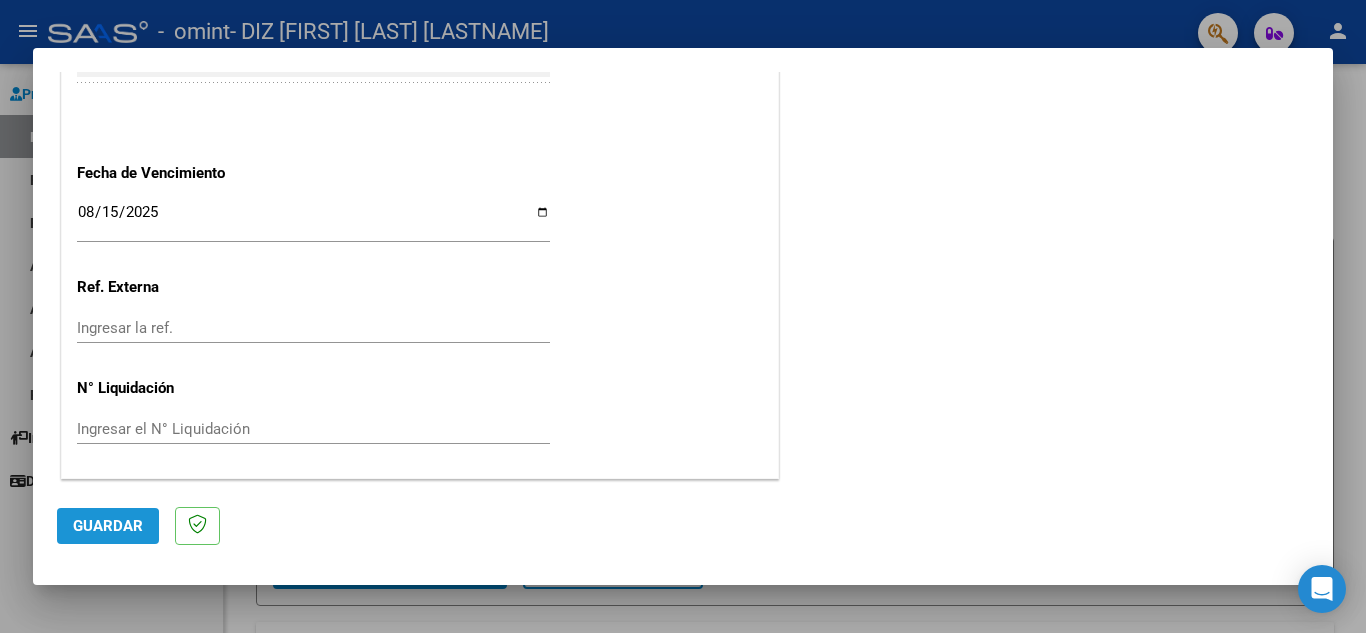 click on "Guardar" 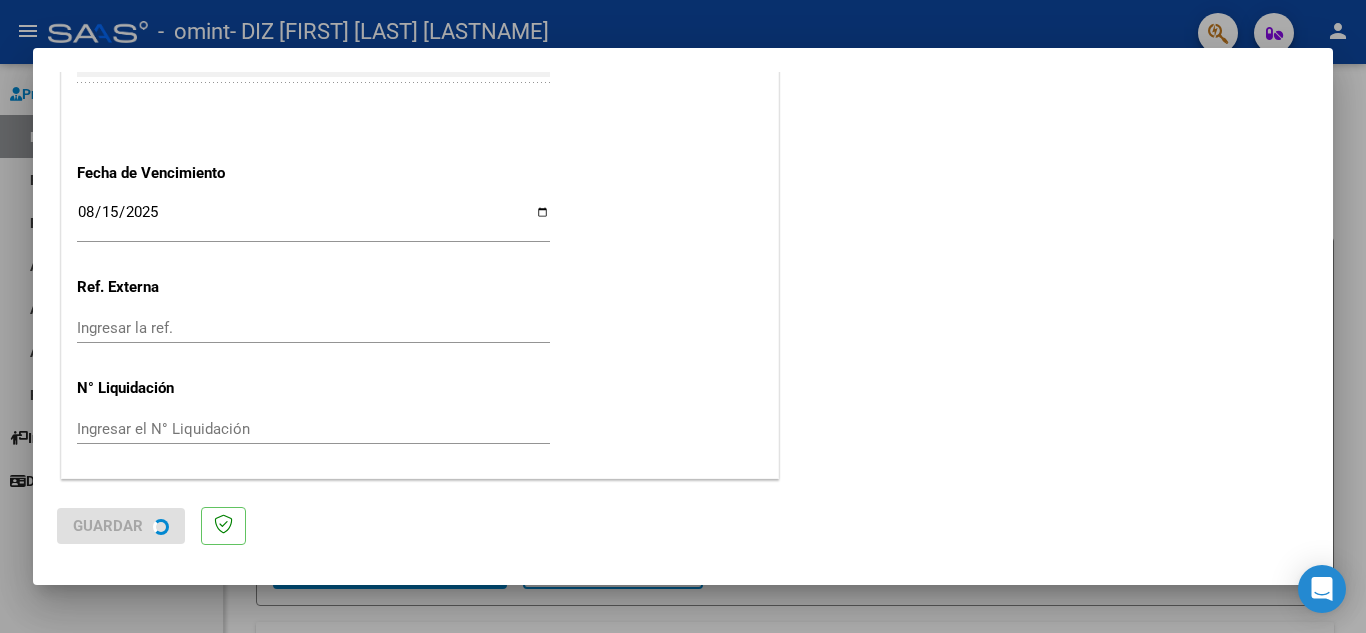 scroll, scrollTop: 0, scrollLeft: 0, axis: both 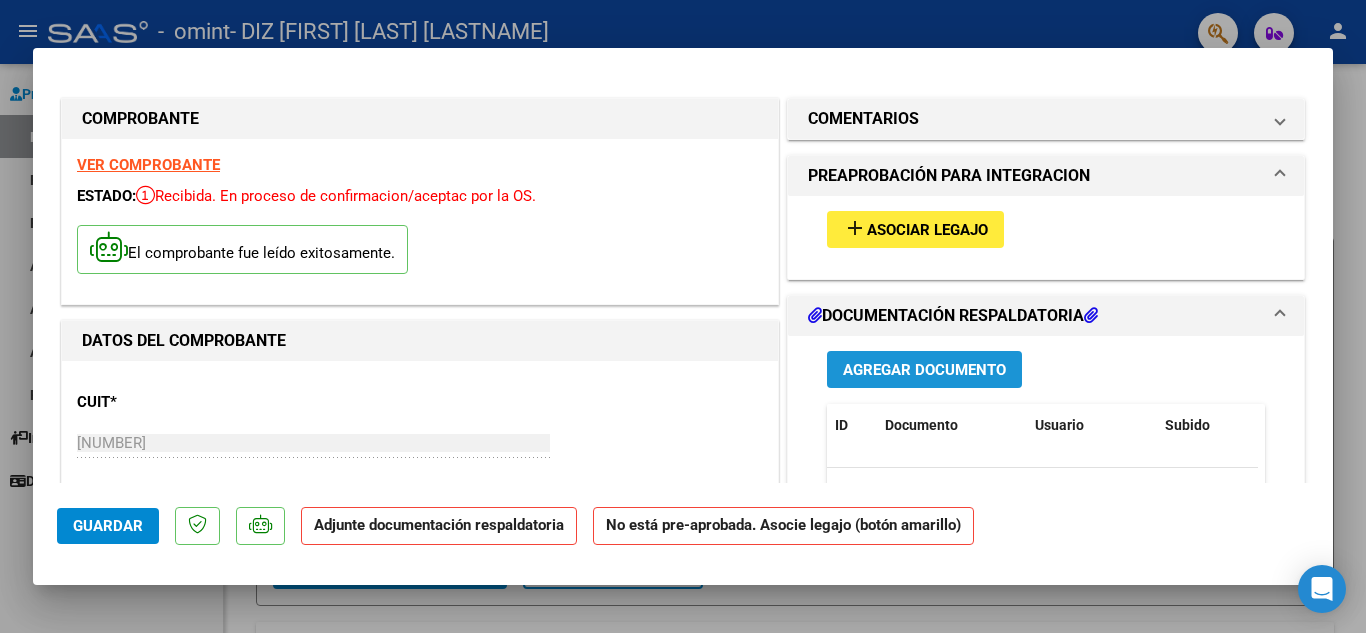 click on "Agregar Documento" at bounding box center (924, 370) 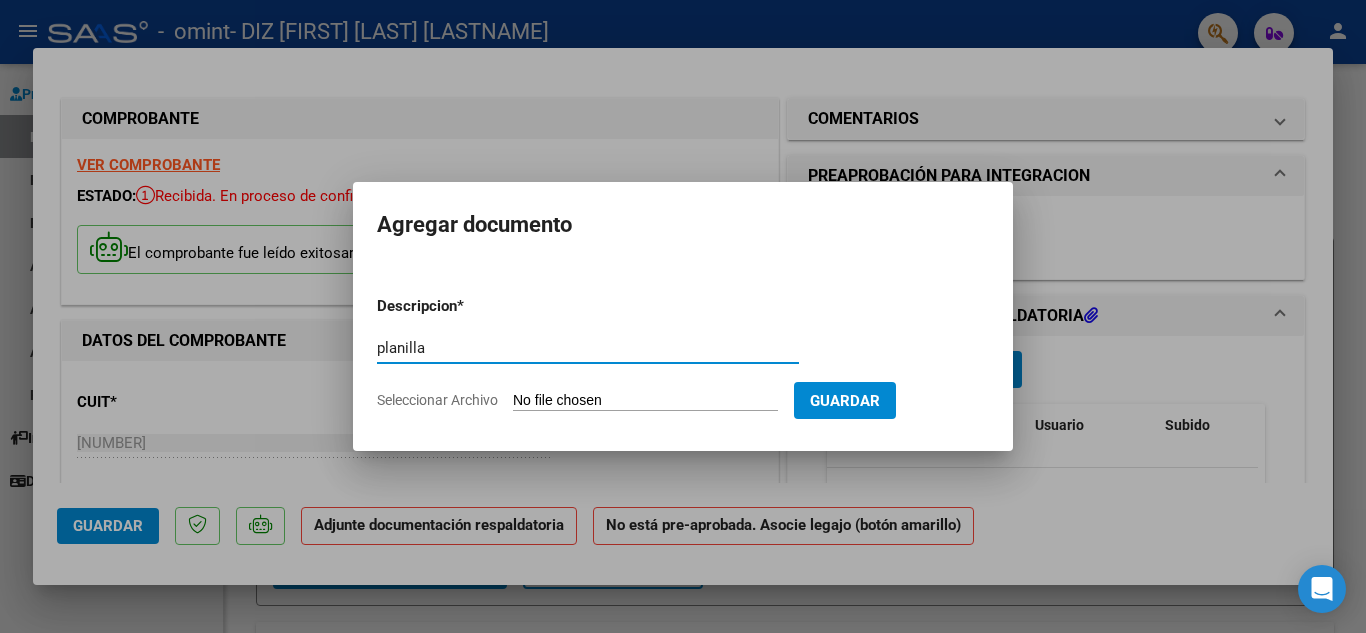 type on "planilla" 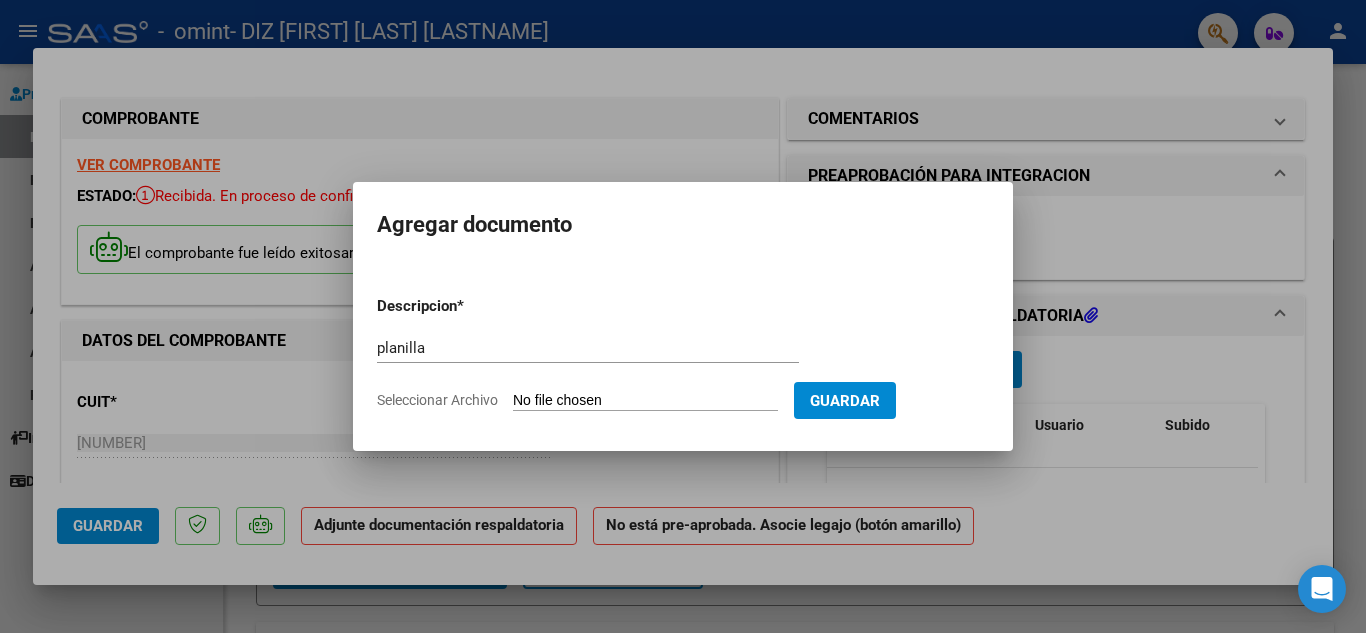 click on "Seleccionar Archivo" at bounding box center [645, 401] 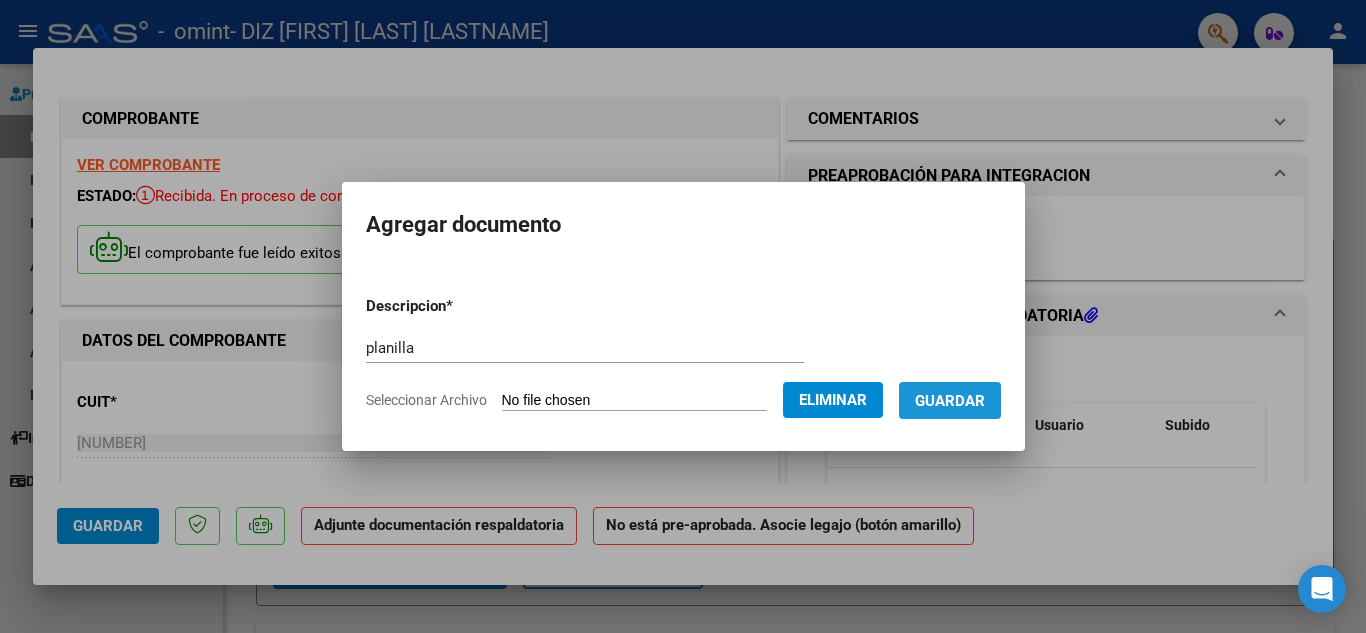 click on "Guardar" at bounding box center (950, 401) 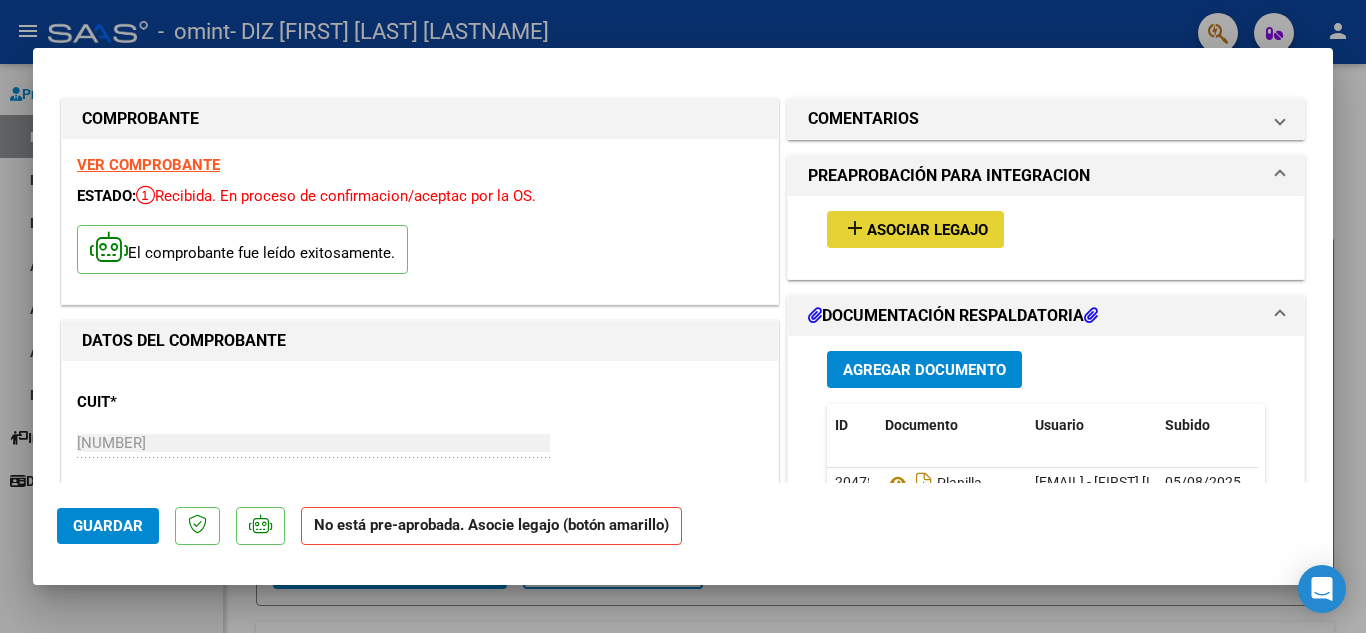 click on "Asociar Legajo" at bounding box center (927, 230) 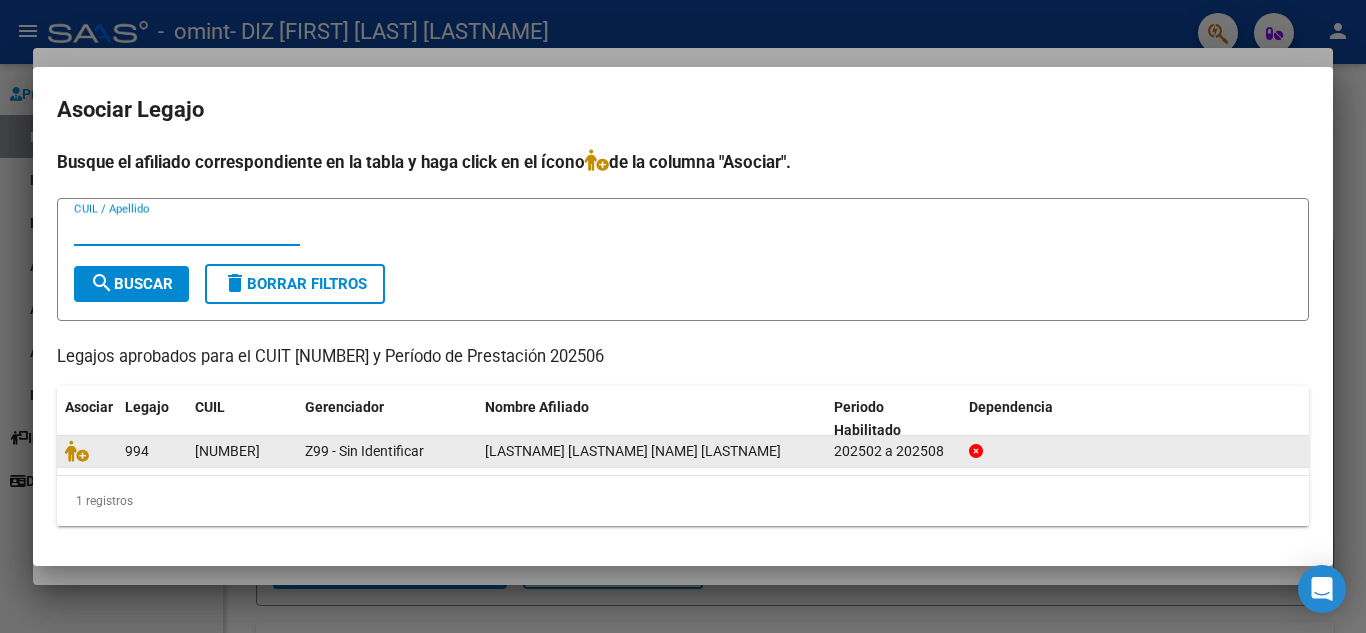 click on "[LASTNAME] [LASTNAME] [NAME] [LASTNAME]" 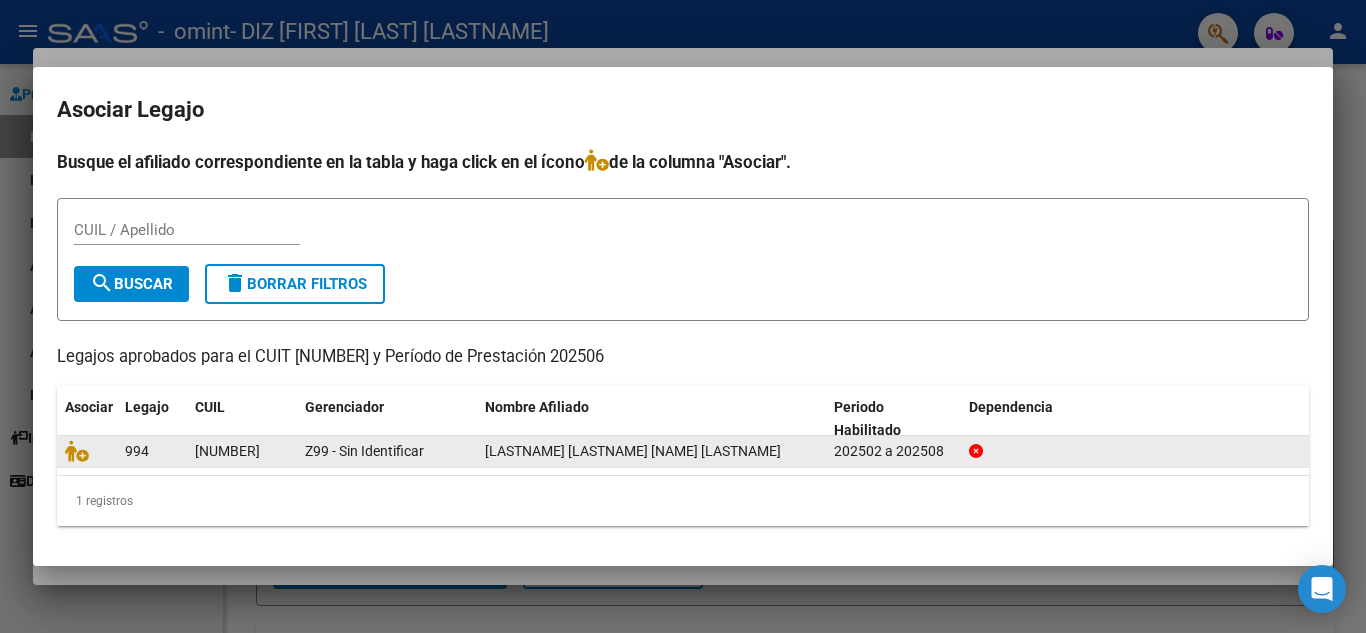 click on "[LASTNAME] [LASTNAME] [NAME] [LASTNAME]" 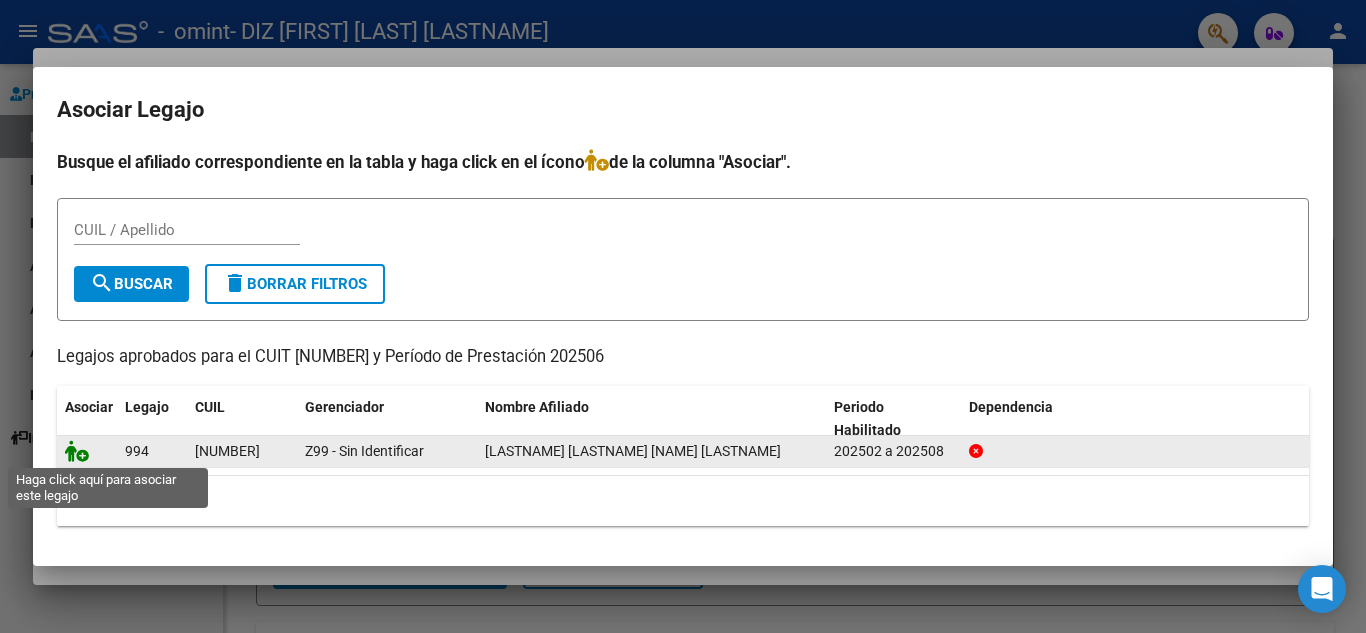 click 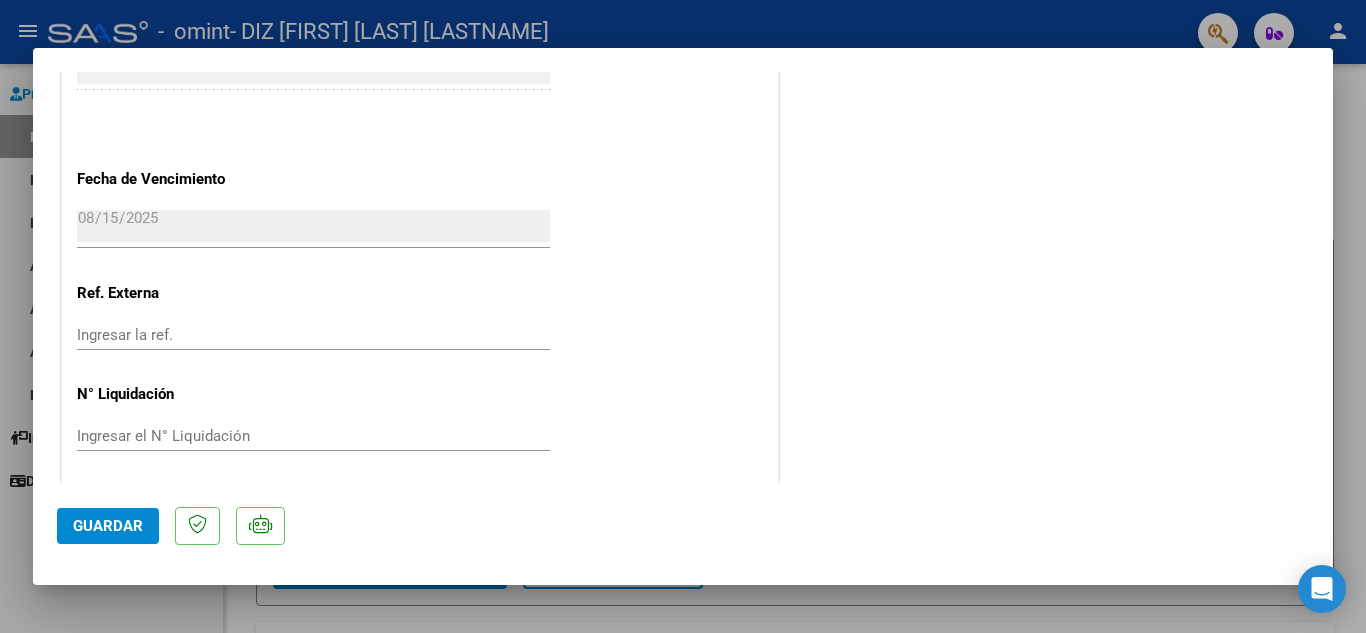 scroll, scrollTop: 1379, scrollLeft: 0, axis: vertical 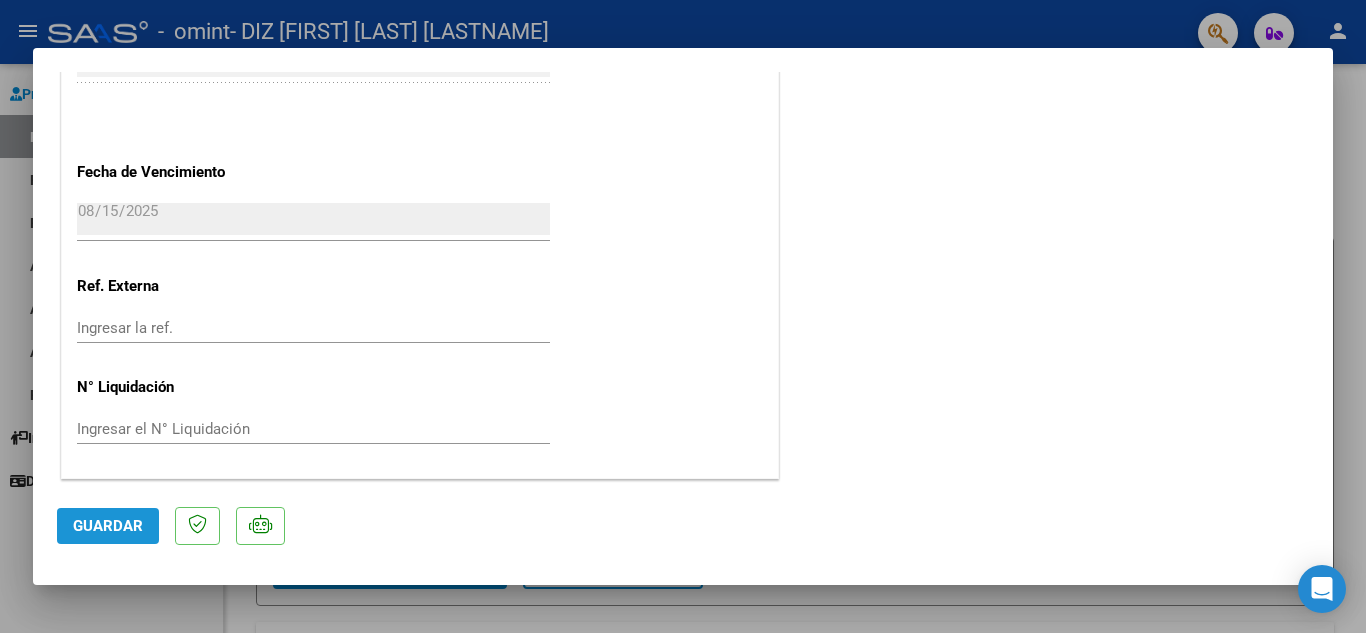 click on "Guardar" 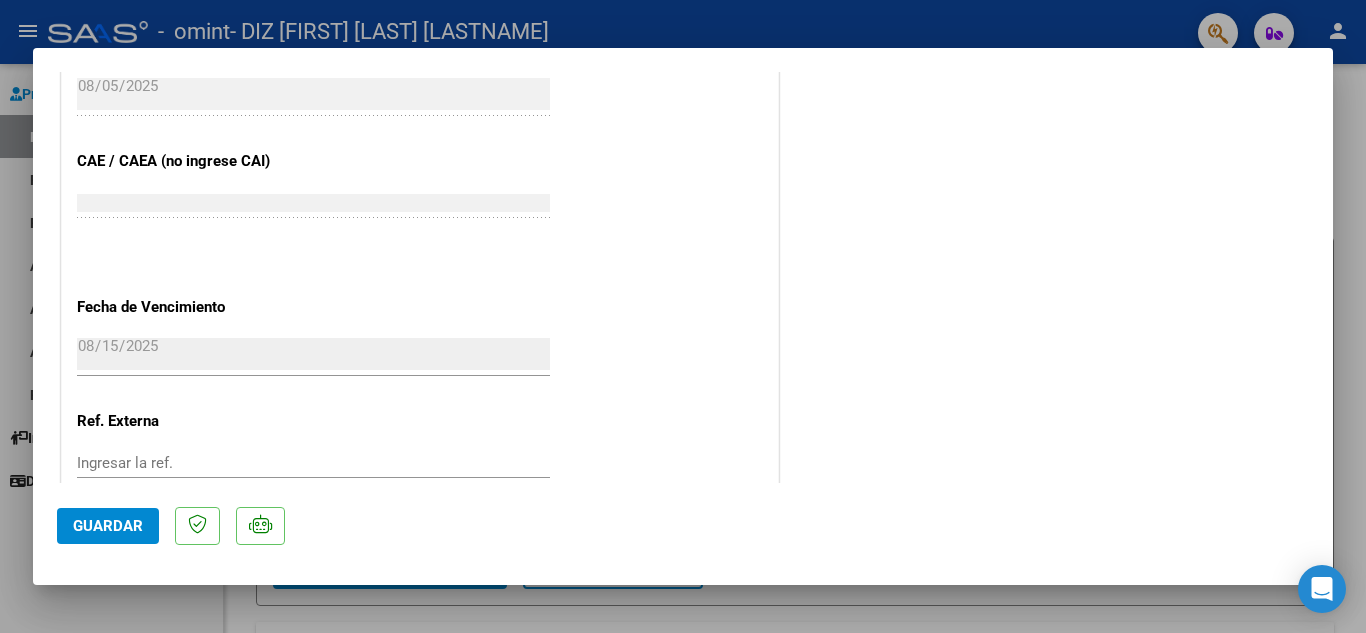 scroll, scrollTop: 1300, scrollLeft: 0, axis: vertical 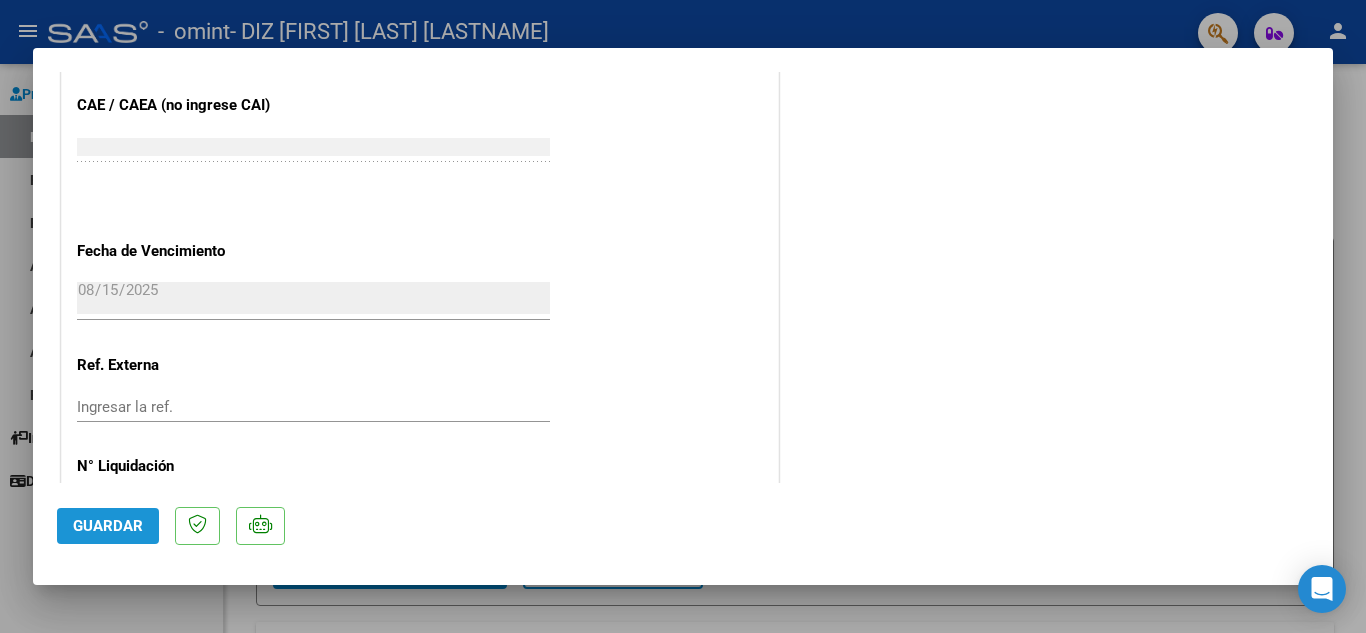 click on "Guardar" 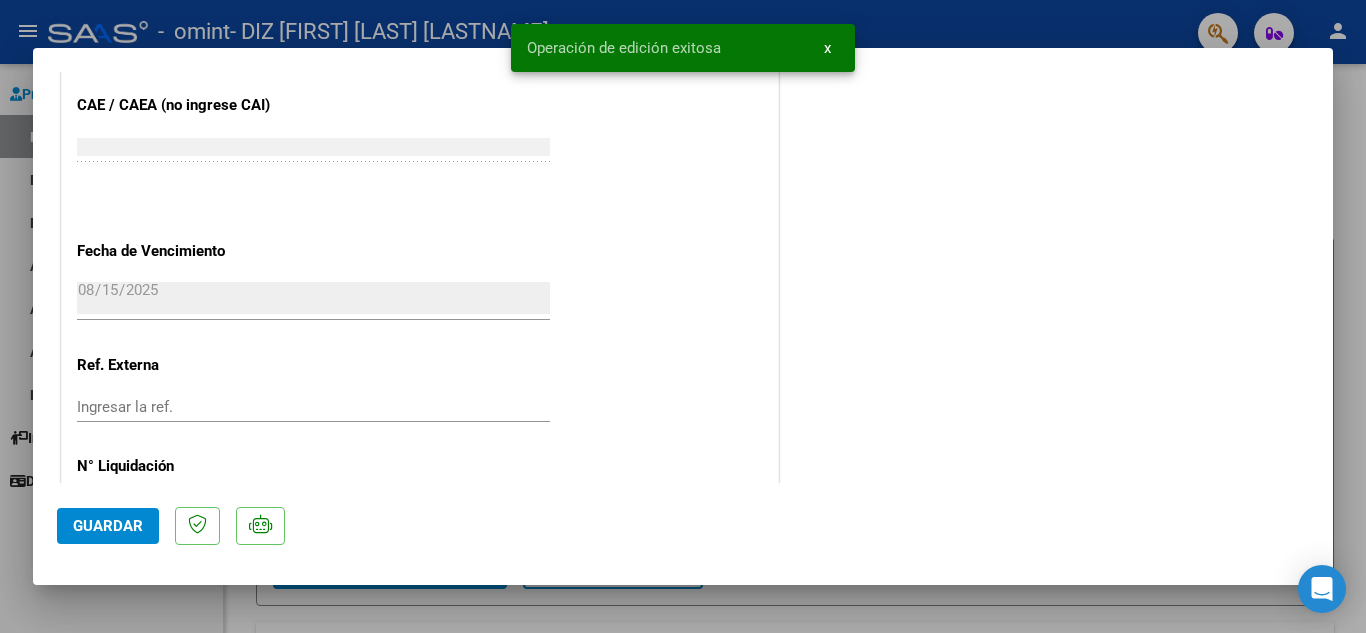 click on "x" at bounding box center (827, 48) 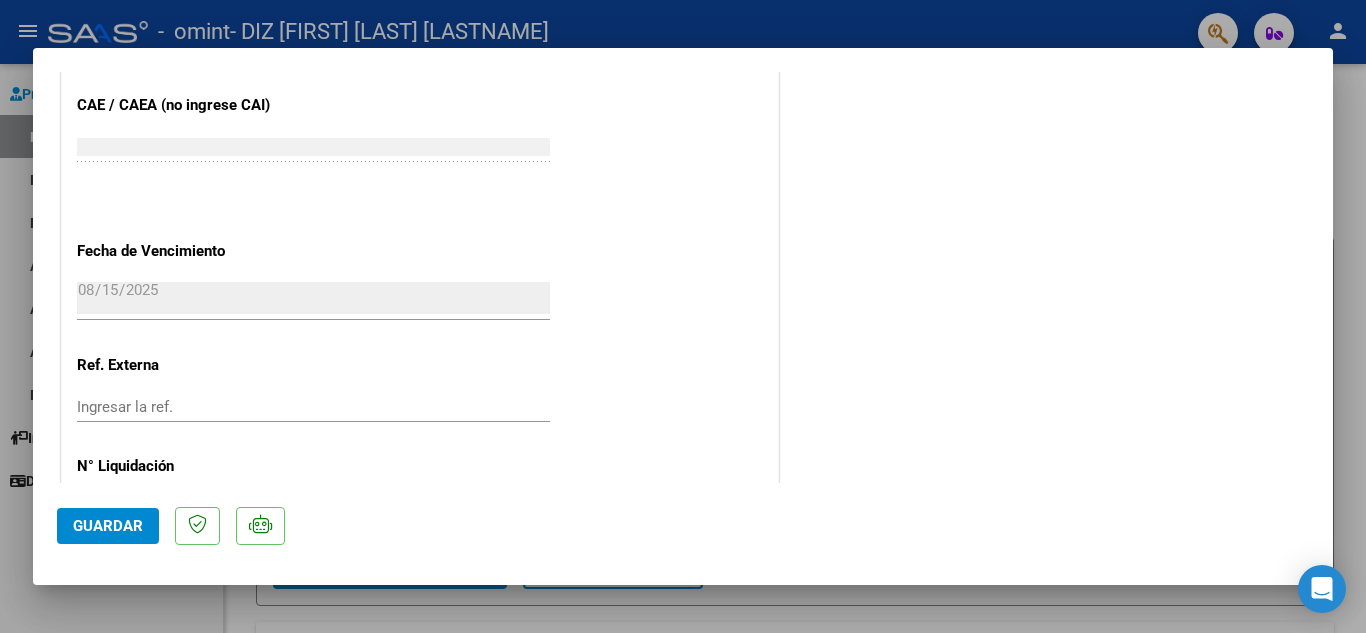 click at bounding box center [683, 316] 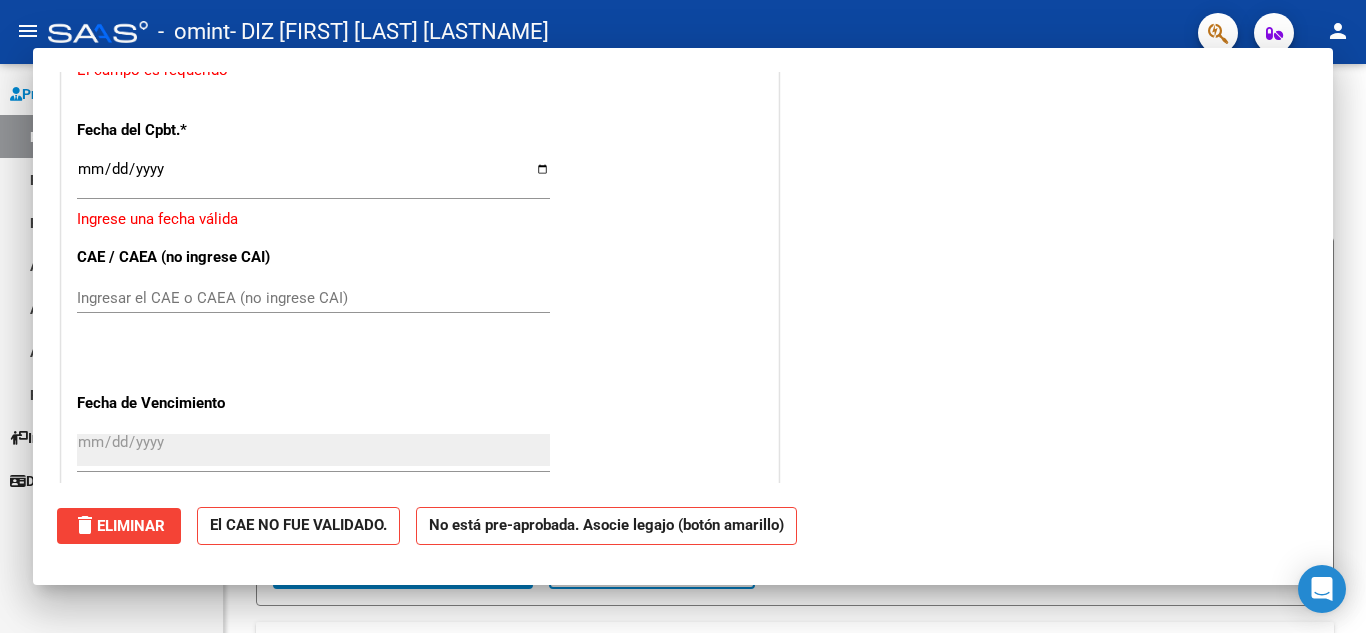 scroll, scrollTop: 1439, scrollLeft: 0, axis: vertical 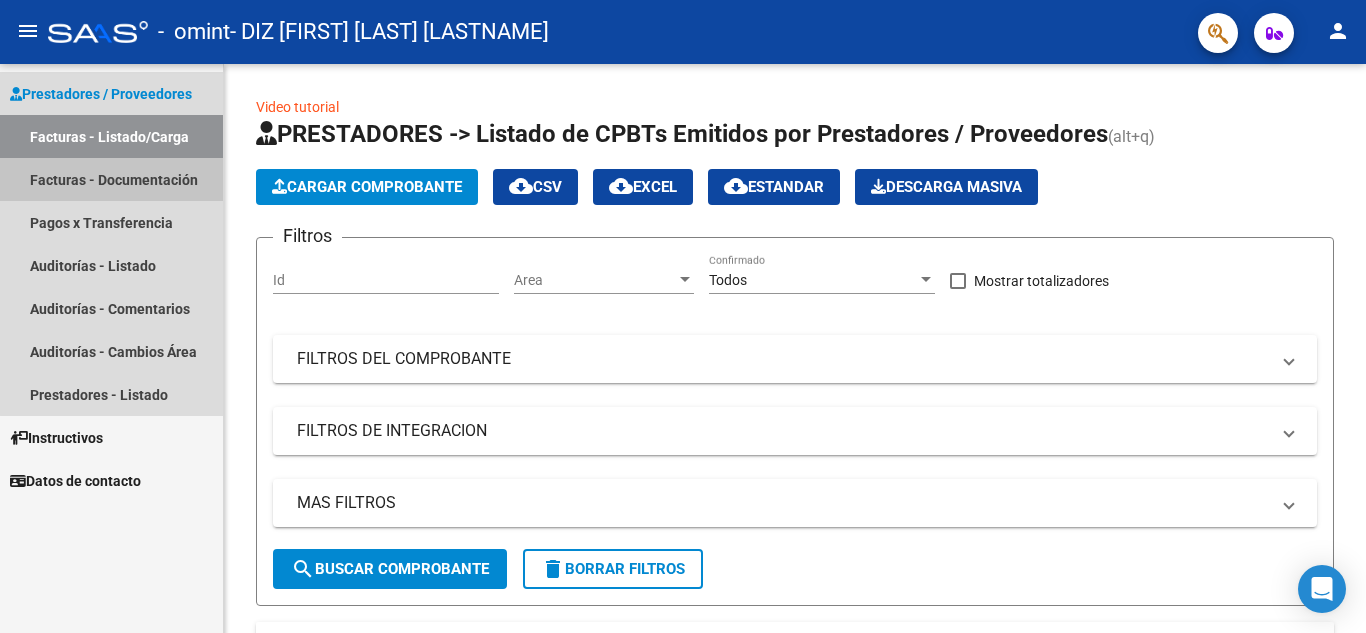 click on "Facturas - Documentación" at bounding box center [111, 179] 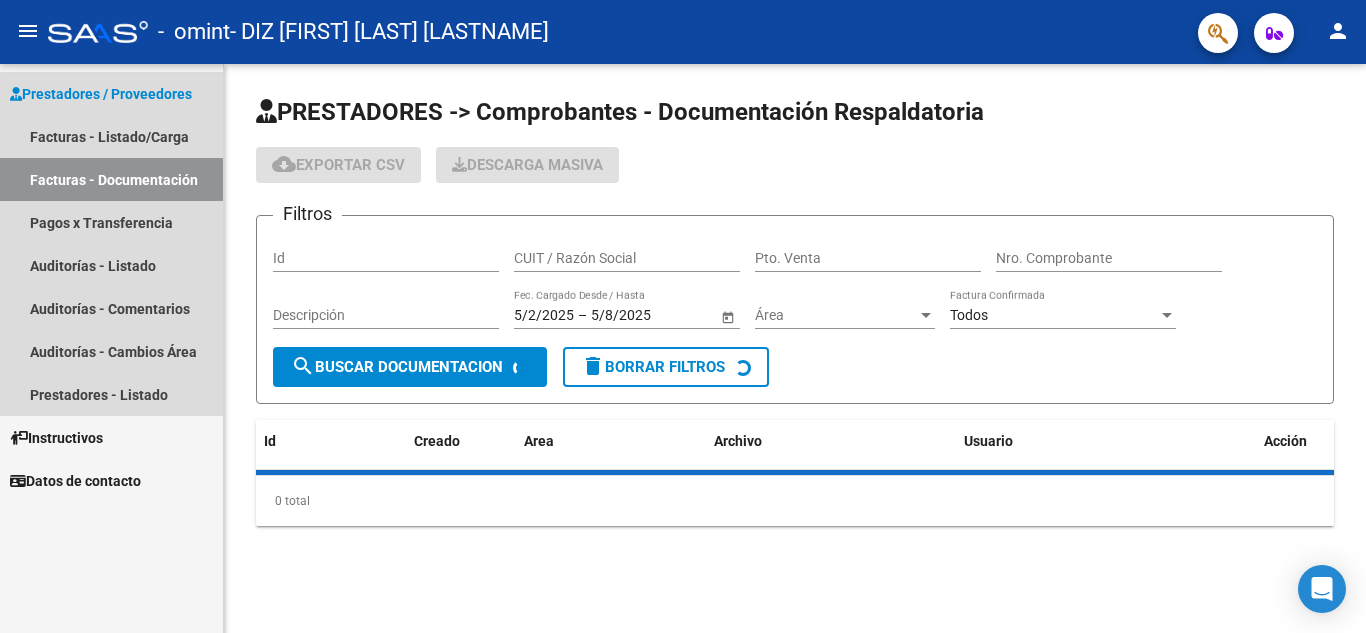 click on "Facturas - Documentación" at bounding box center (111, 179) 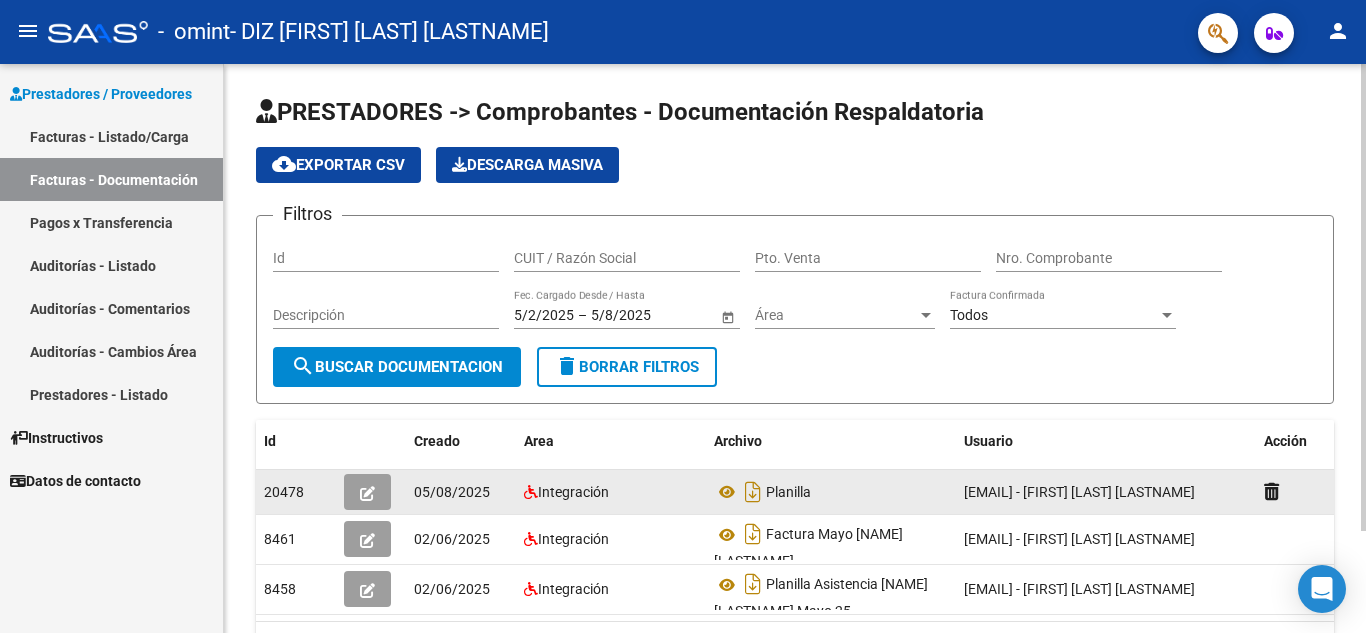 scroll, scrollTop: 124, scrollLeft: 0, axis: vertical 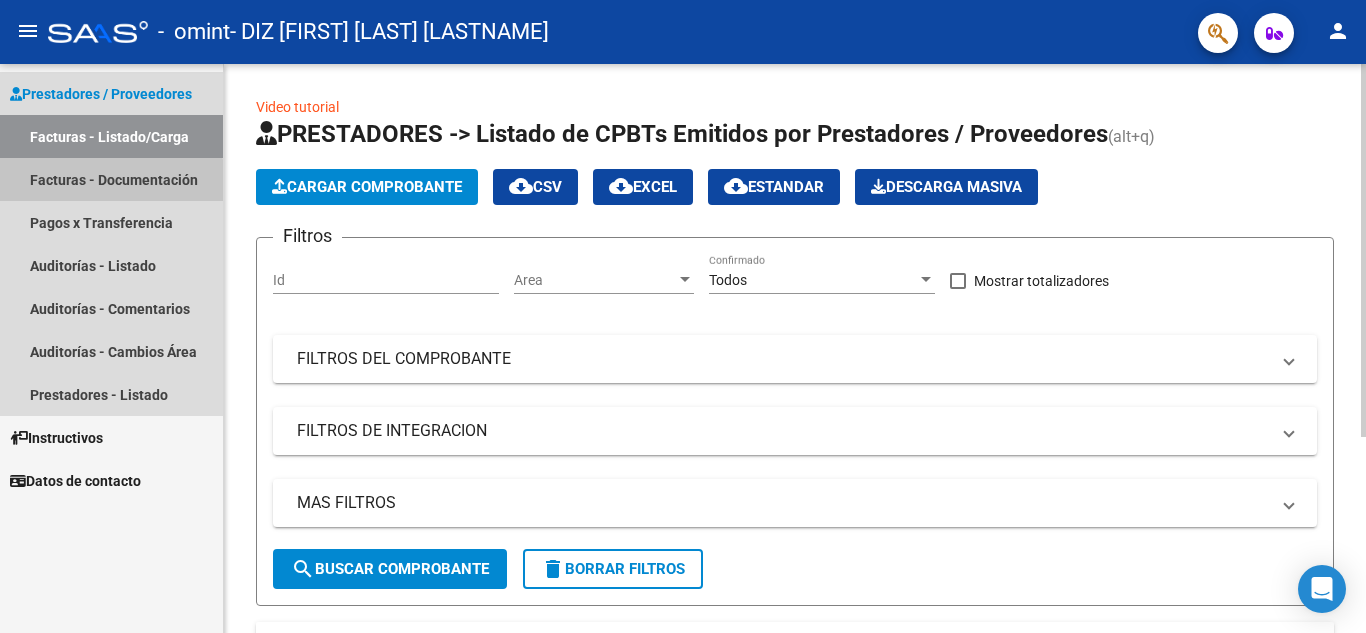 click on "Facturas - Documentación" at bounding box center (111, 179) 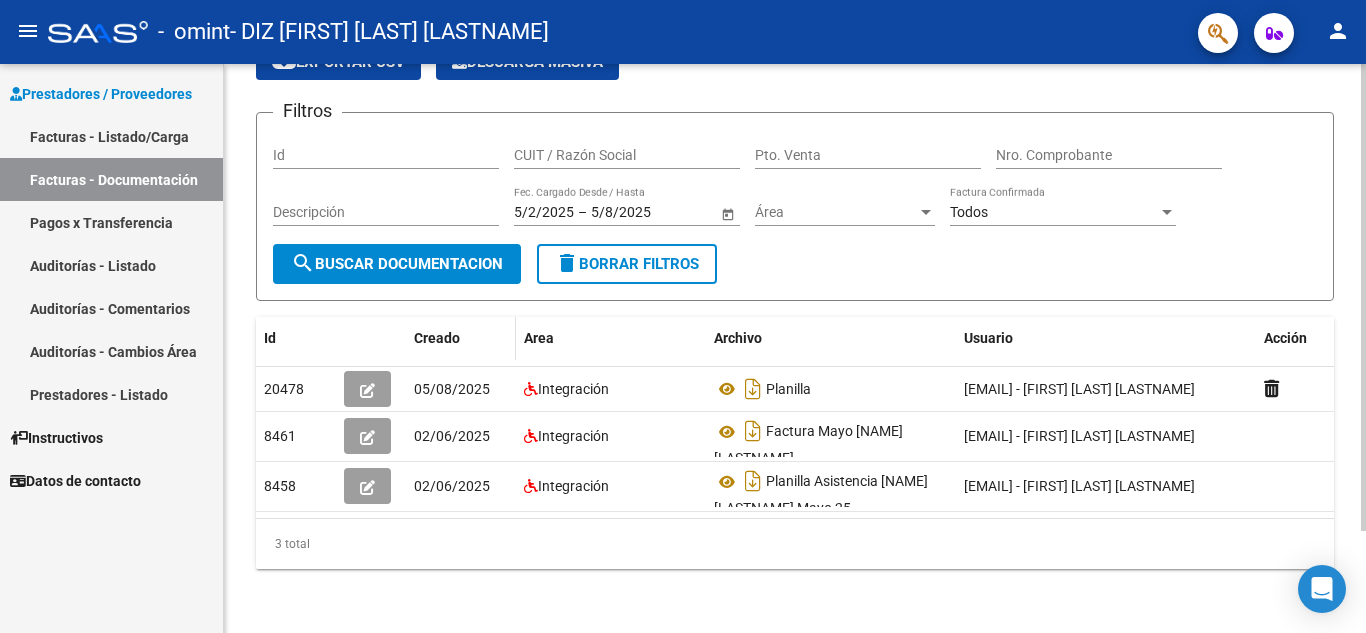 scroll, scrollTop: 124, scrollLeft: 0, axis: vertical 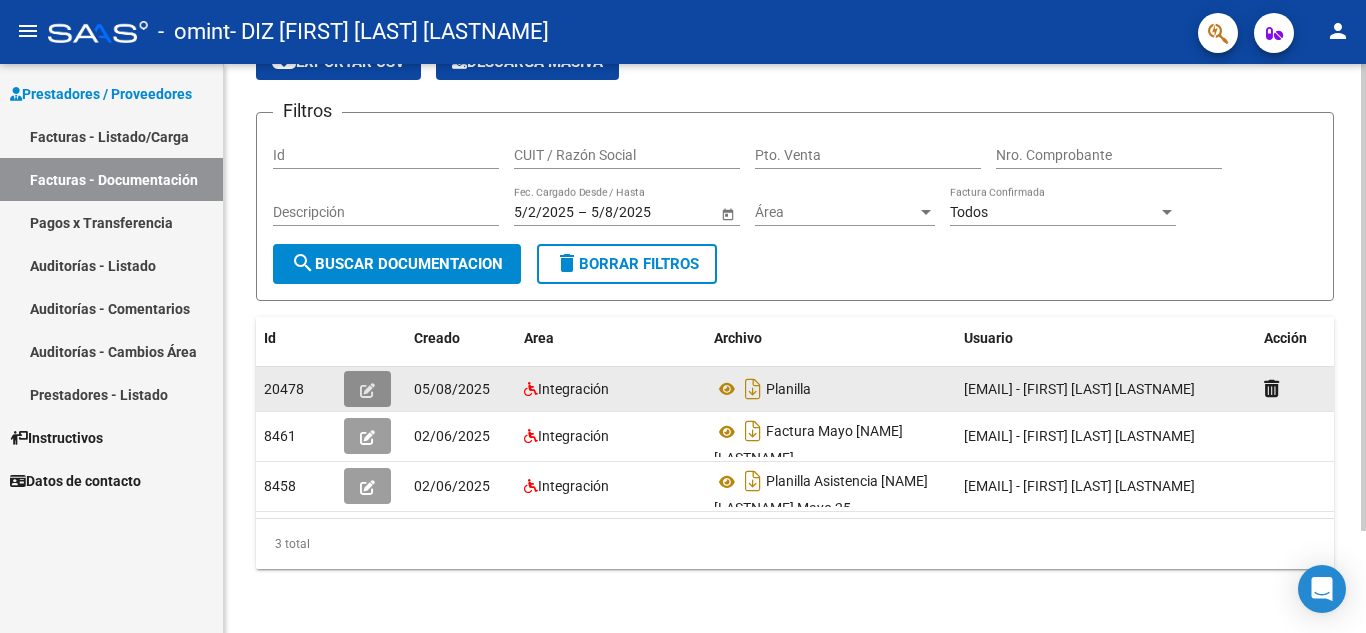 click 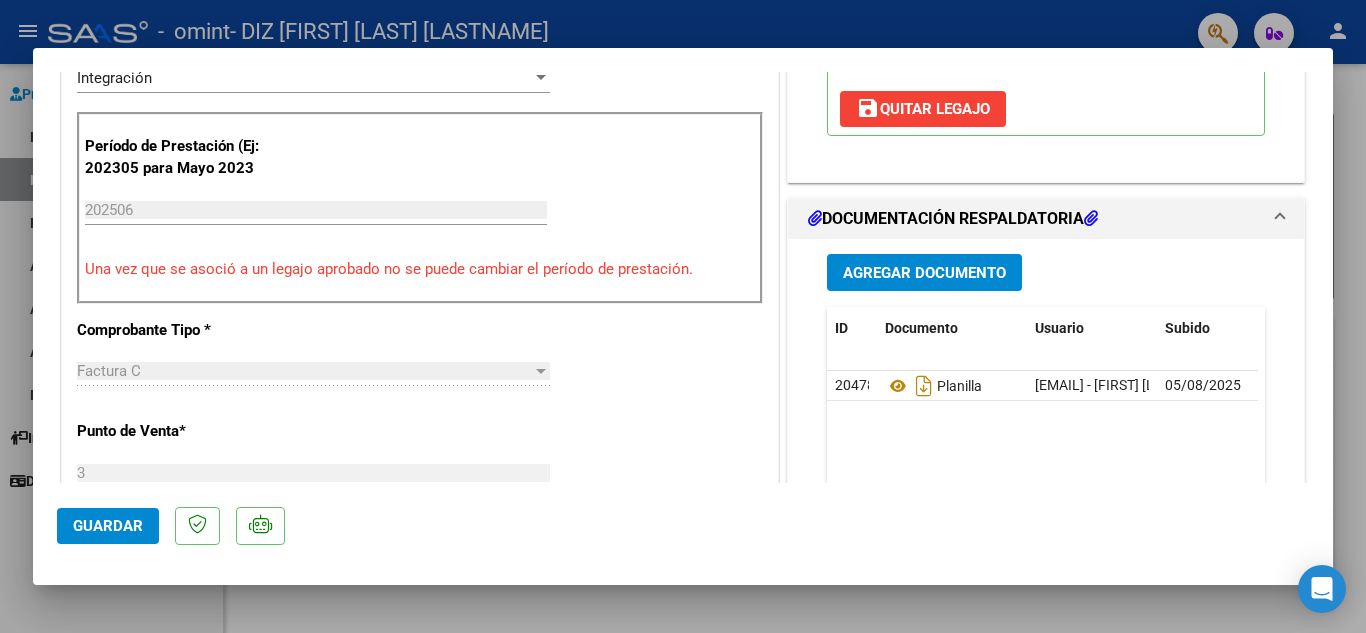 scroll, scrollTop: 483, scrollLeft: 0, axis: vertical 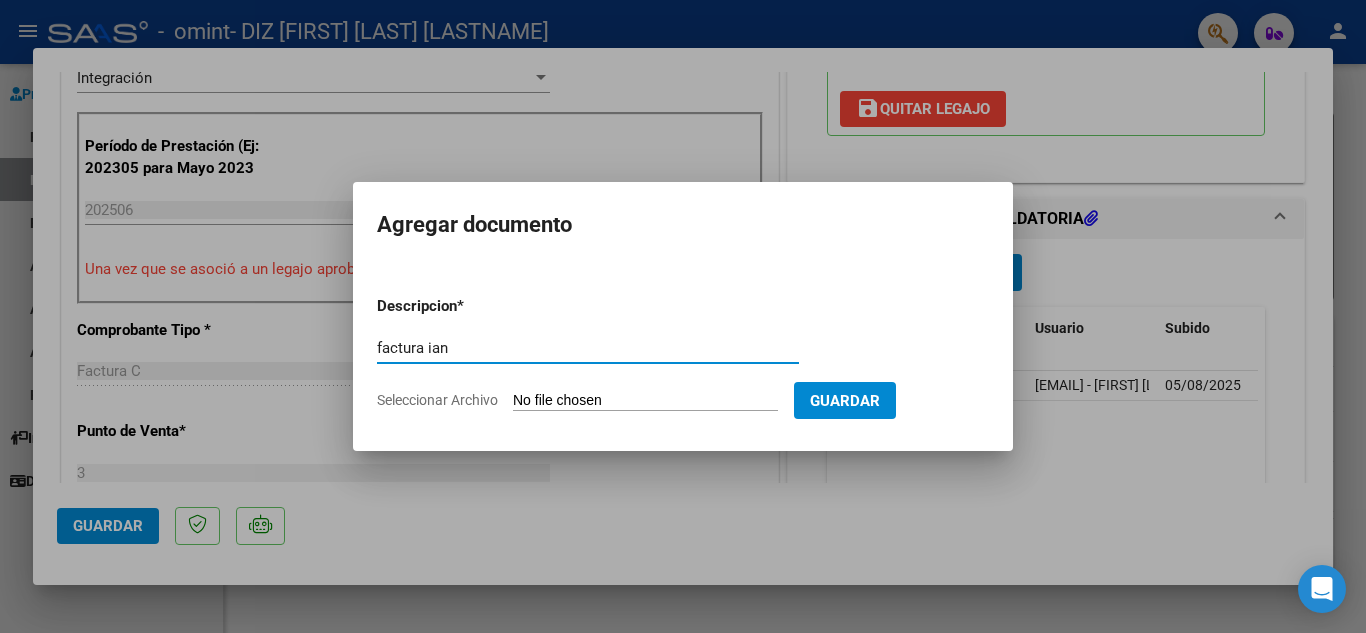type on "factura ian" 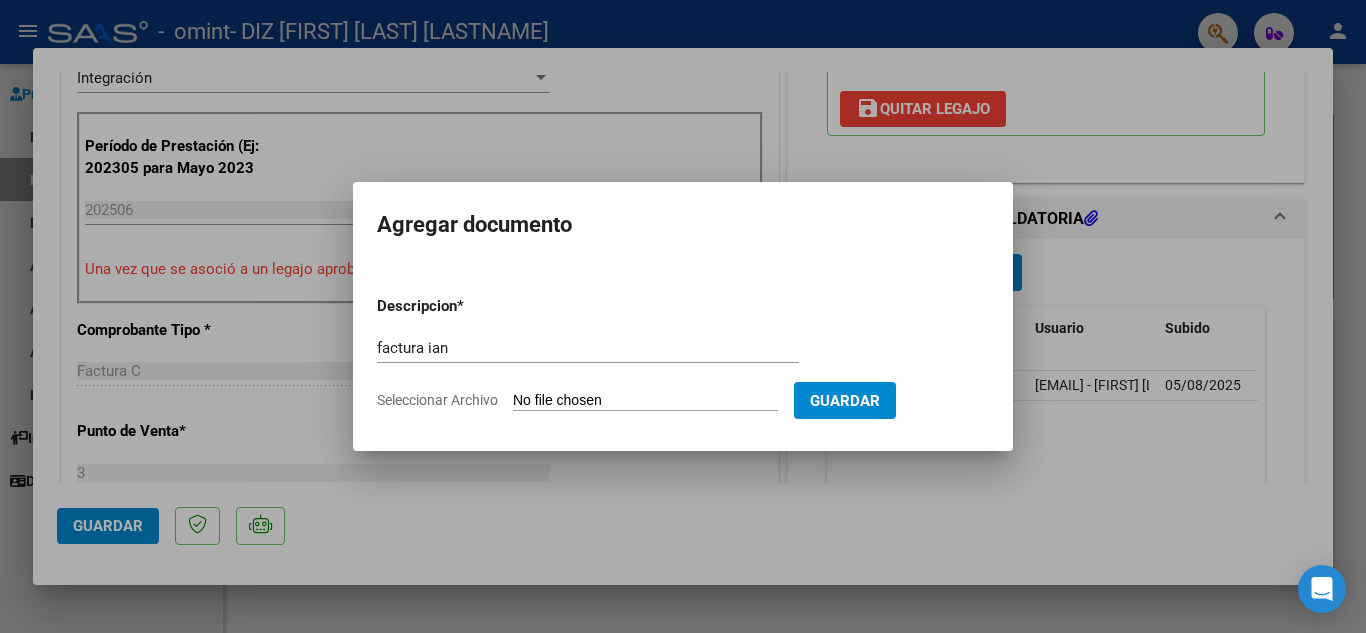 type on "C:\fakepath\[NUMBER]_011_00003_00000227 FACTURA [NAME] JUNIO.pdf" 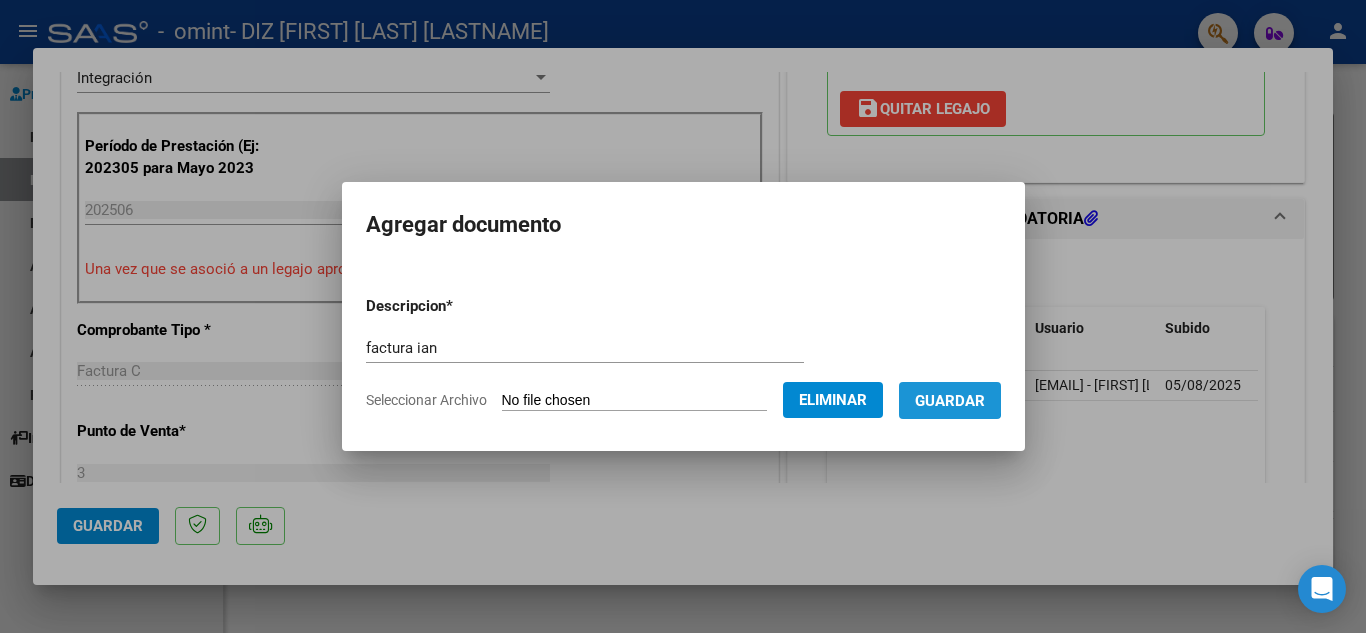 click on "Guardar" at bounding box center (950, 401) 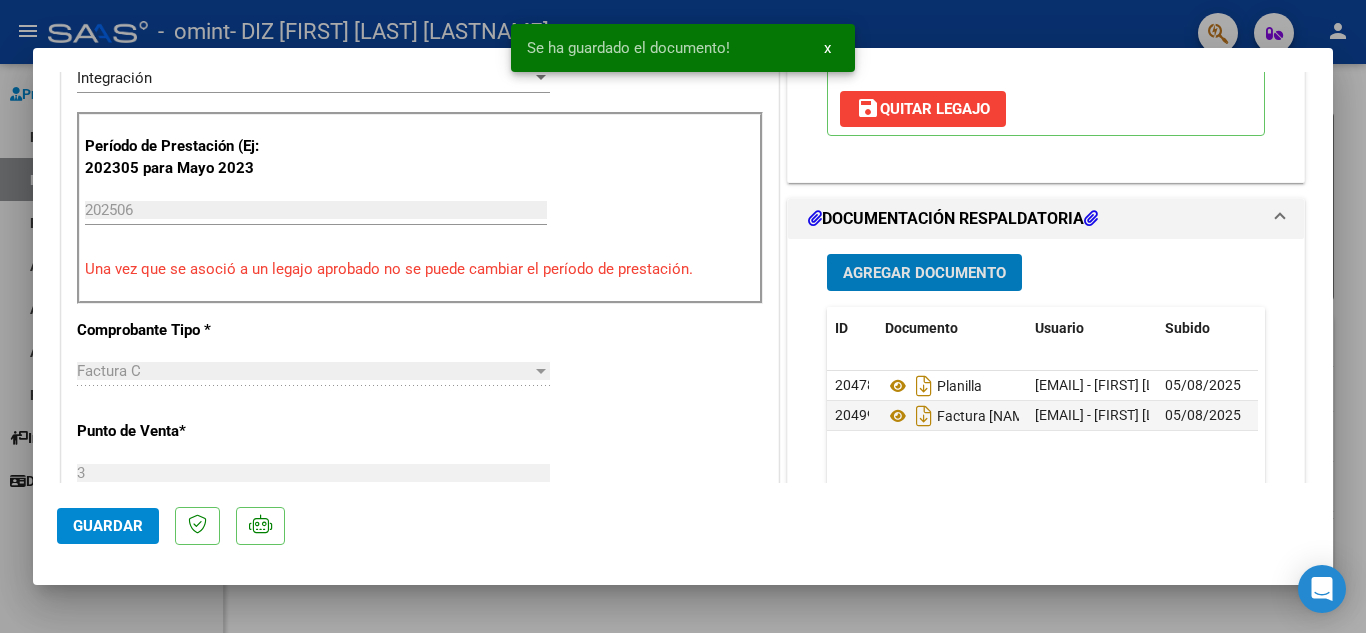 click on "Guardar" 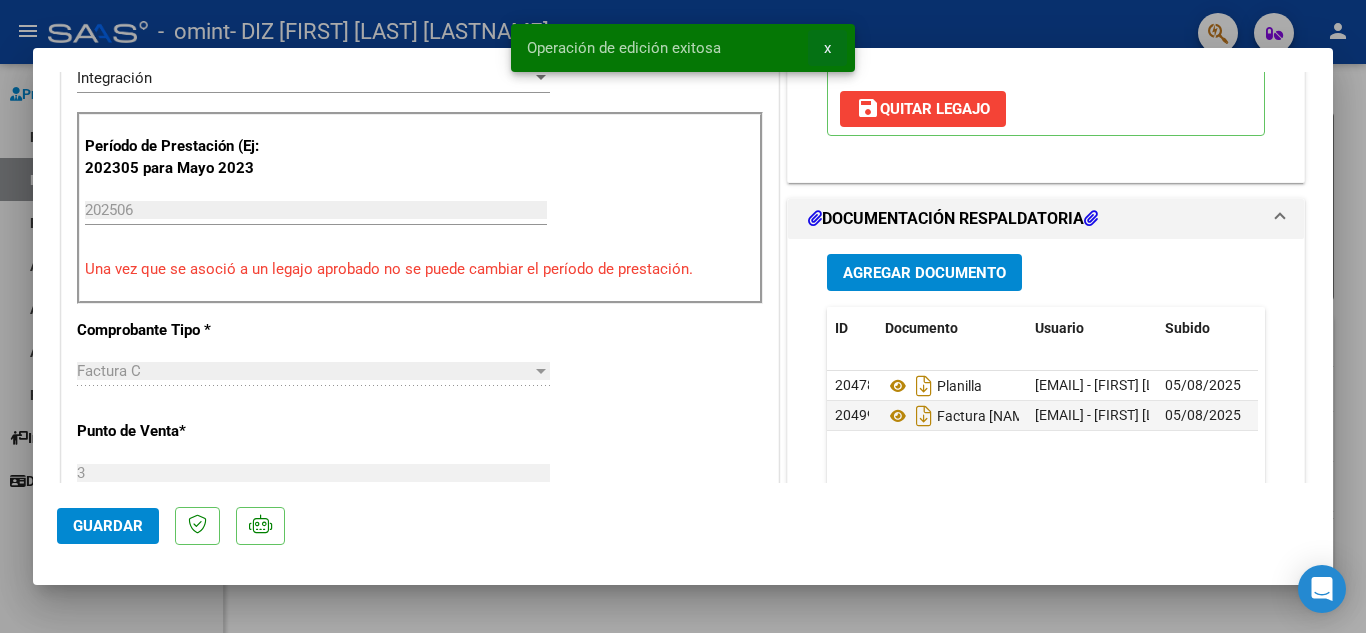 click on "x" at bounding box center (827, 48) 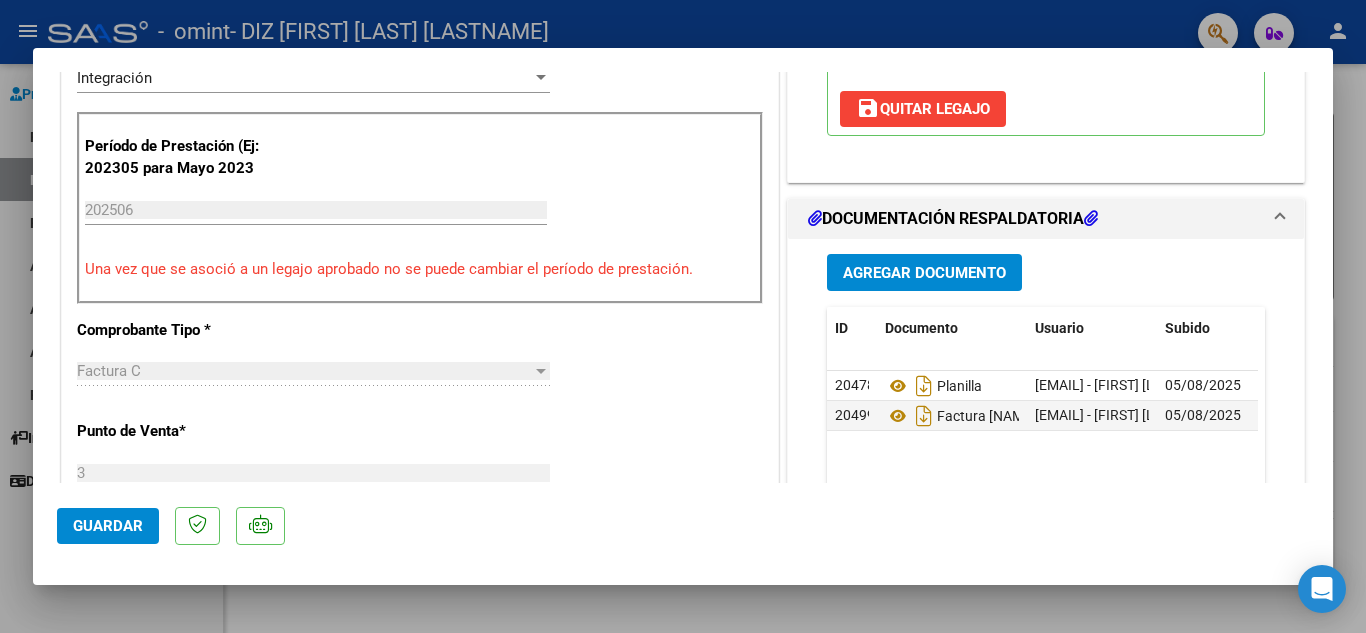 click at bounding box center (683, 316) 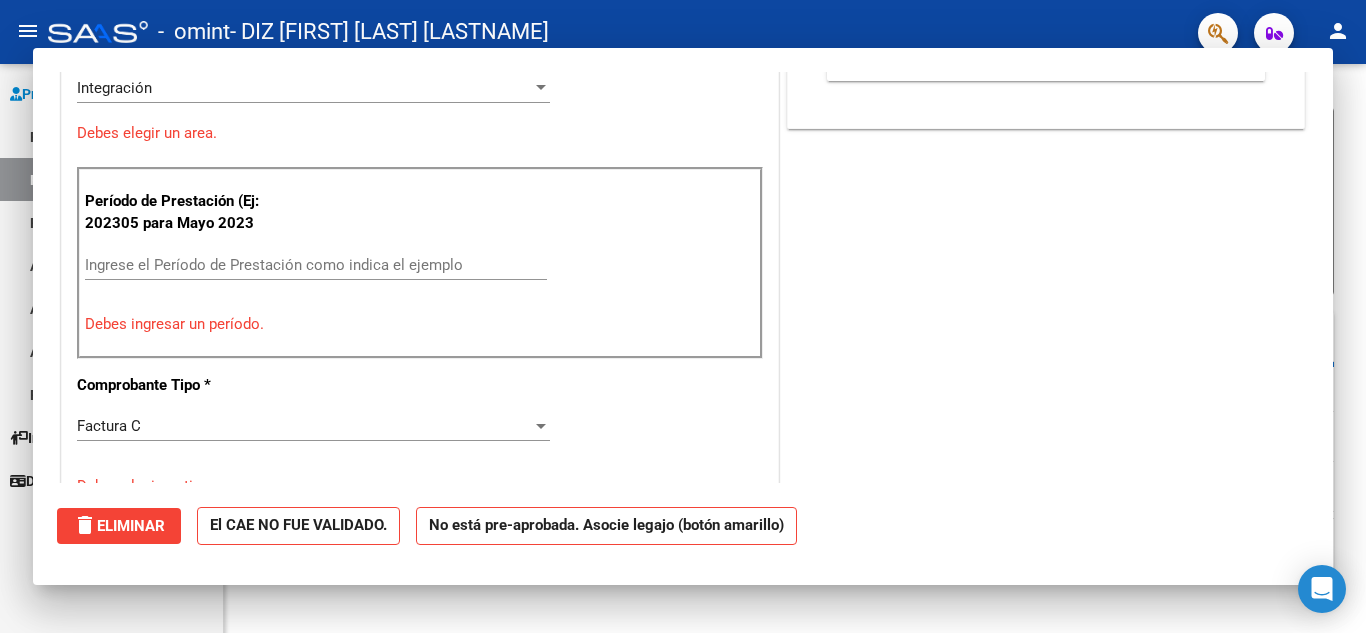 scroll, scrollTop: 0, scrollLeft: 0, axis: both 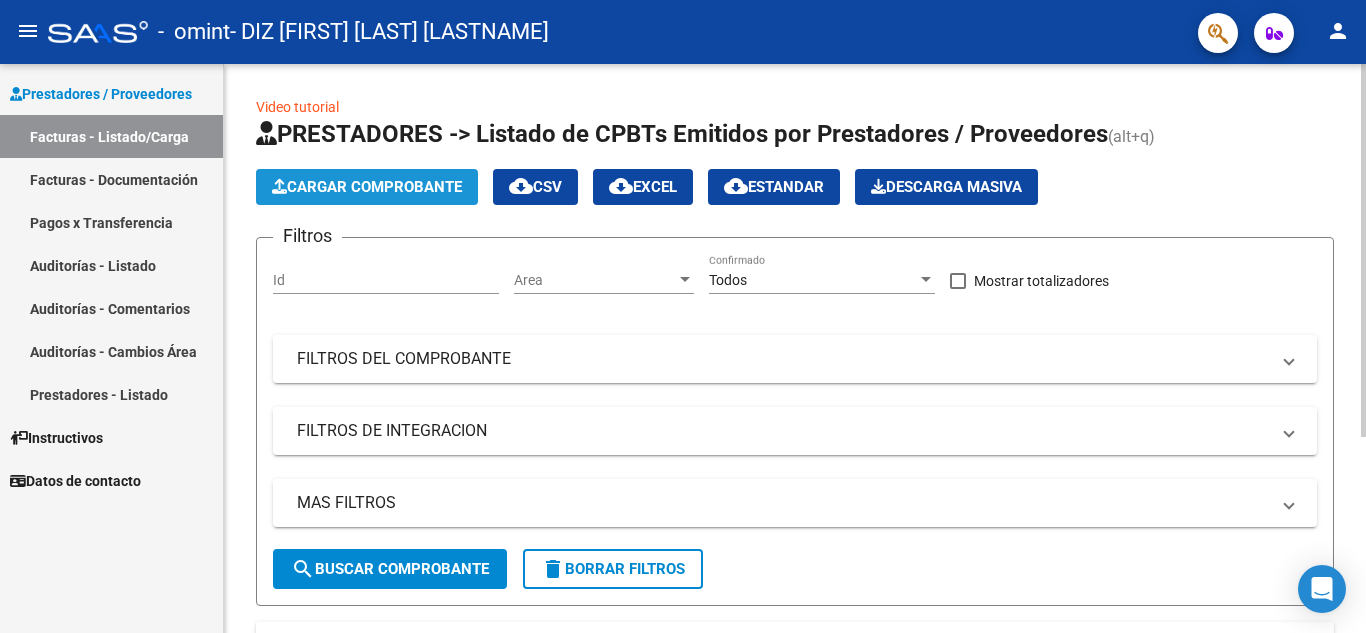 click on "Cargar Comprobante" 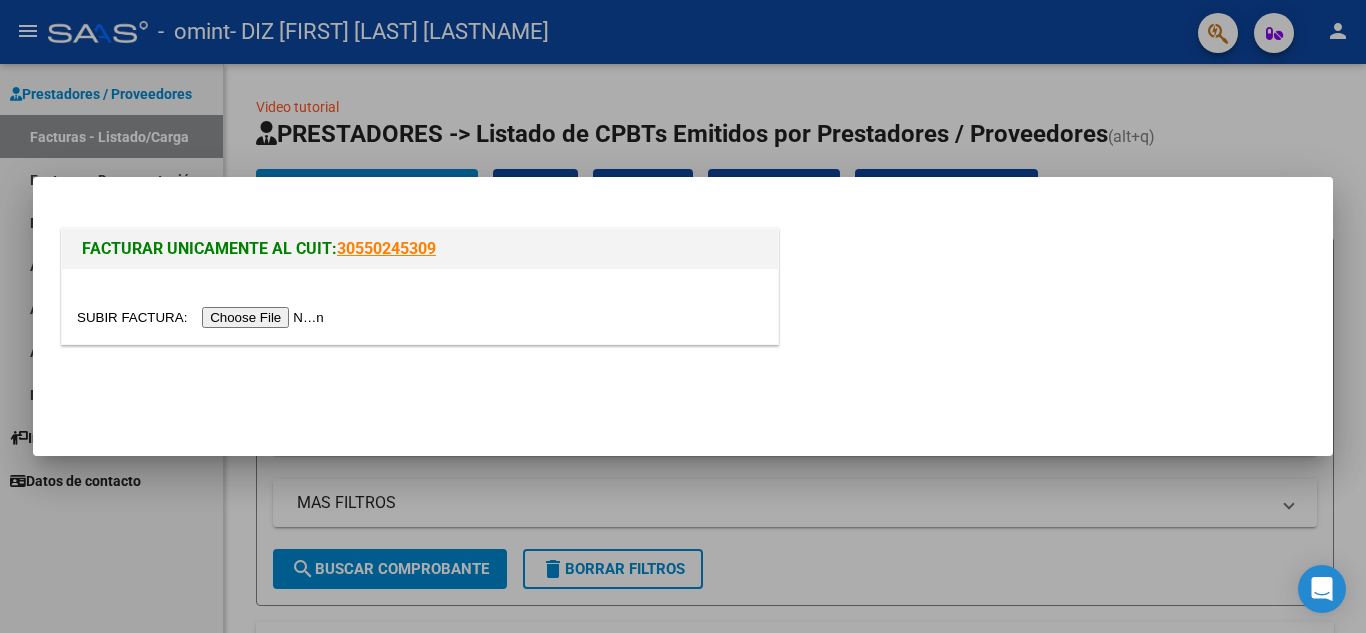 click at bounding box center [203, 317] 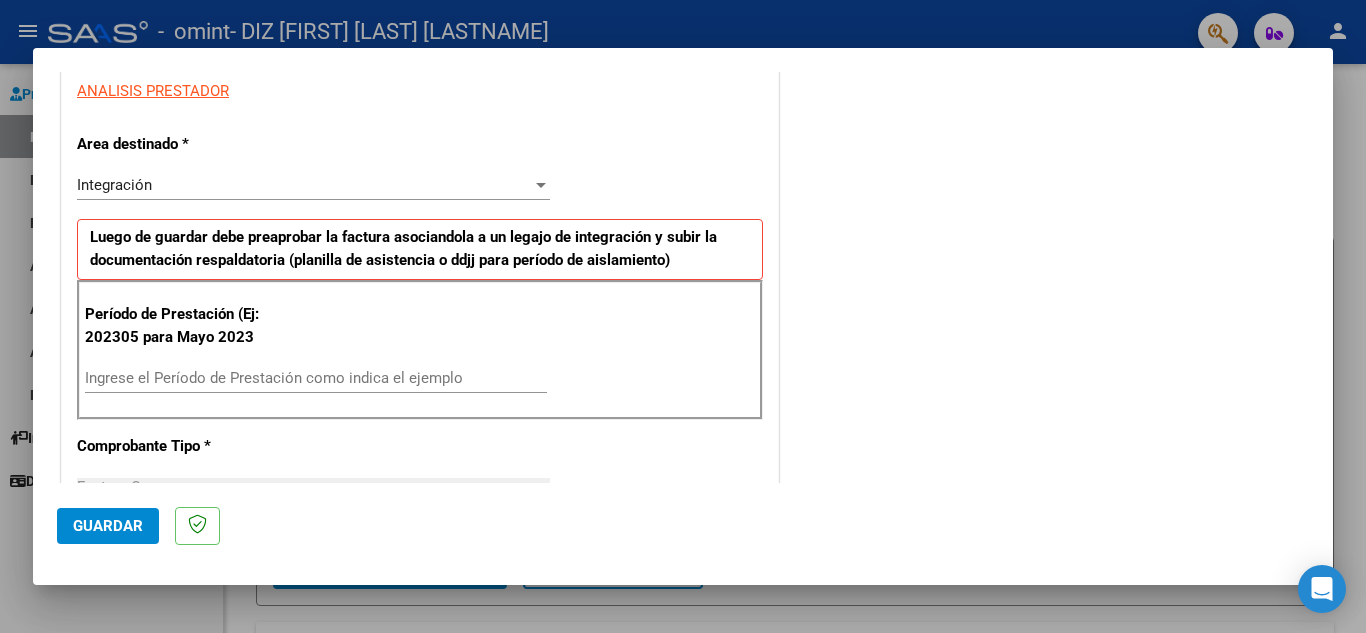 scroll, scrollTop: 375, scrollLeft: 0, axis: vertical 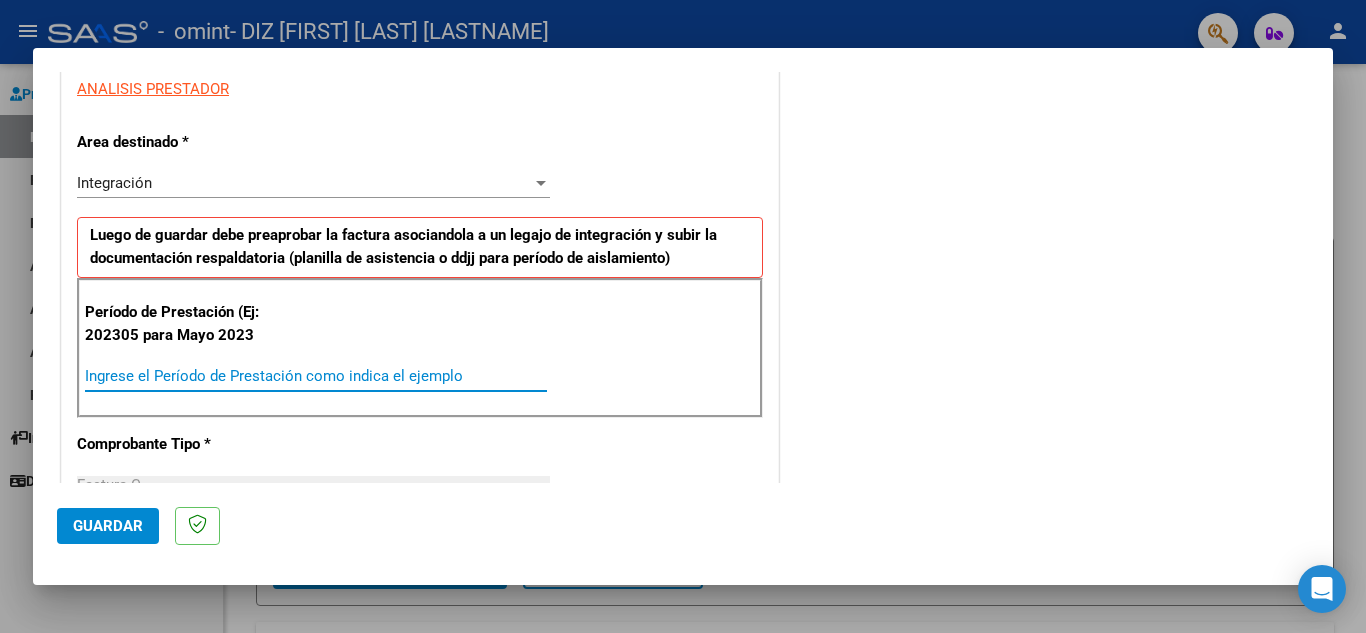 click on "Ingrese el Período de Prestación como indica el ejemplo" at bounding box center (316, 376) 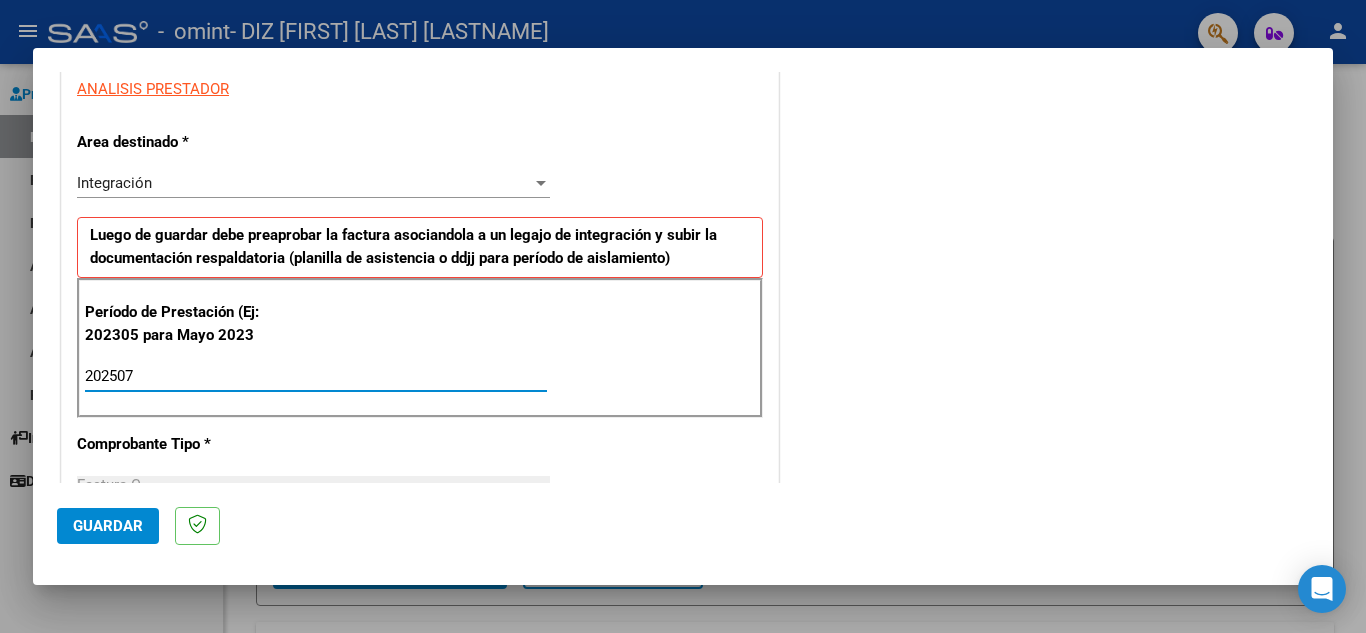 type on "202507" 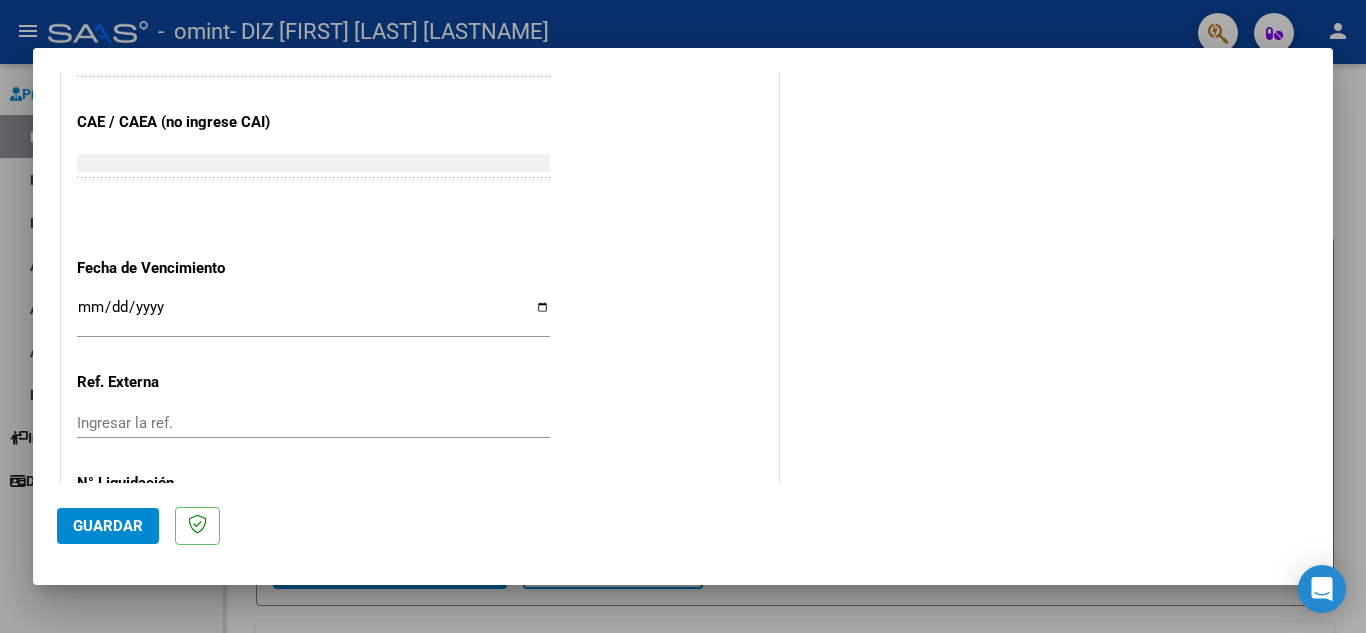 scroll, scrollTop: 1217, scrollLeft: 0, axis: vertical 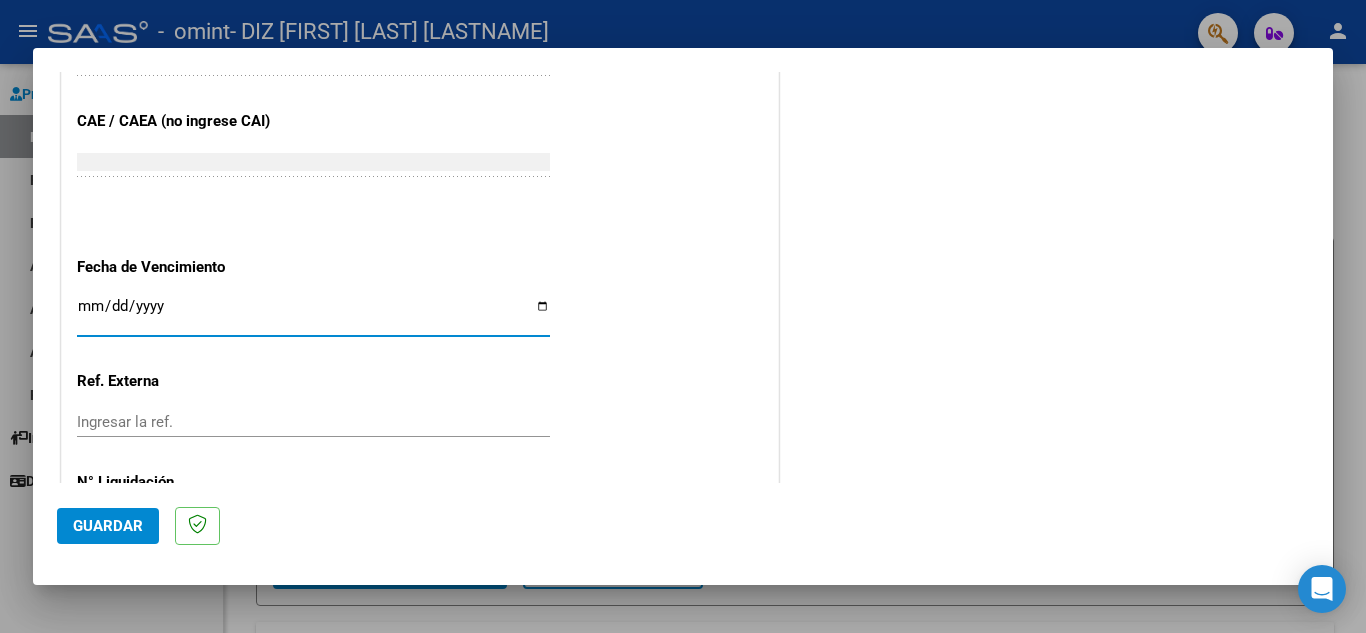 click on "Ingresar la fecha" at bounding box center (313, 314) 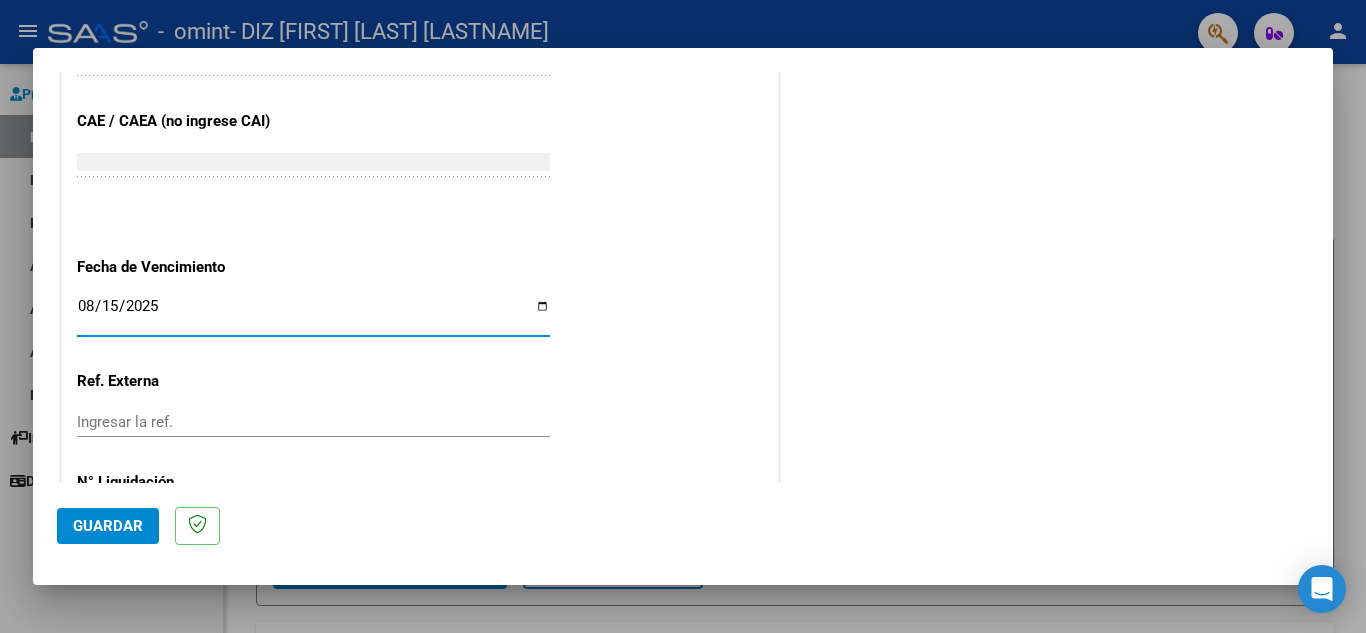 type on "2025-08-15" 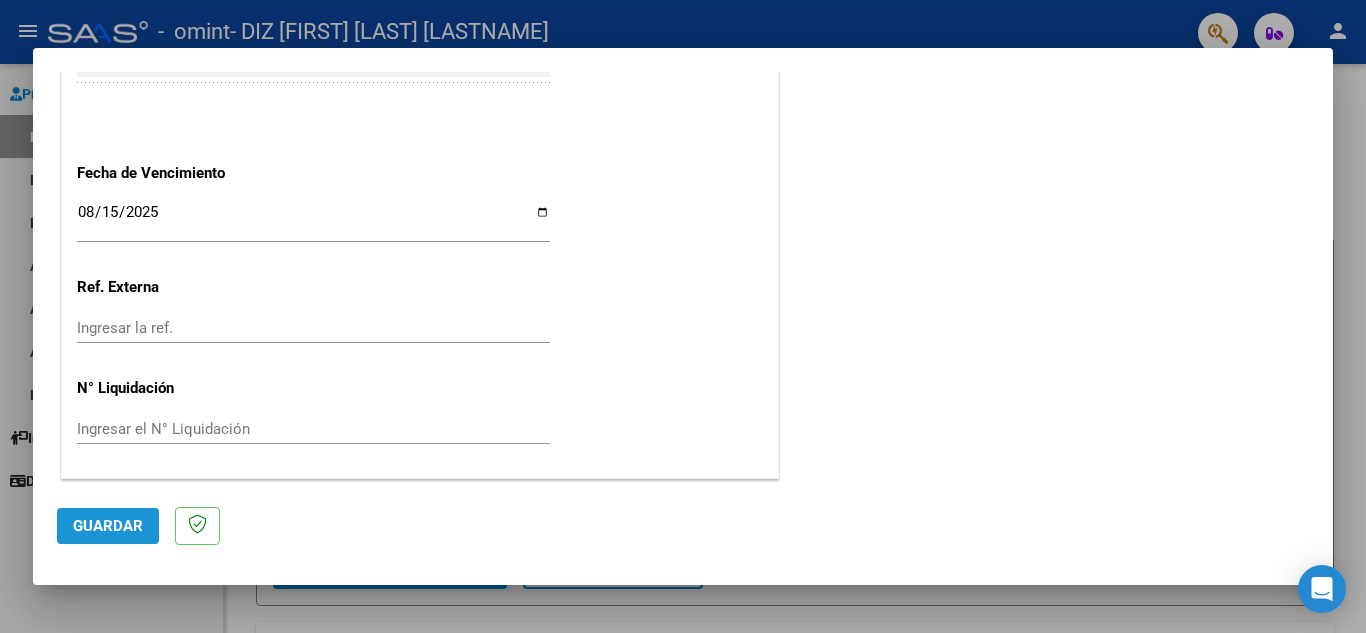 click on "Guardar" 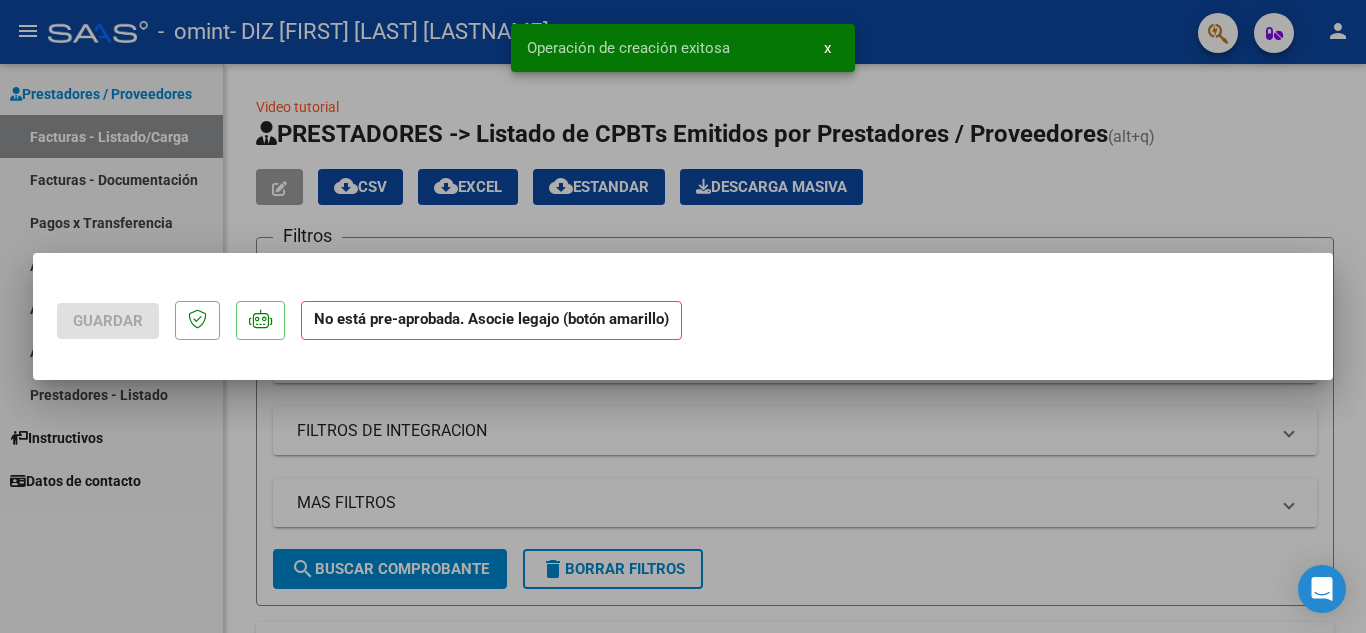 scroll, scrollTop: 0, scrollLeft: 0, axis: both 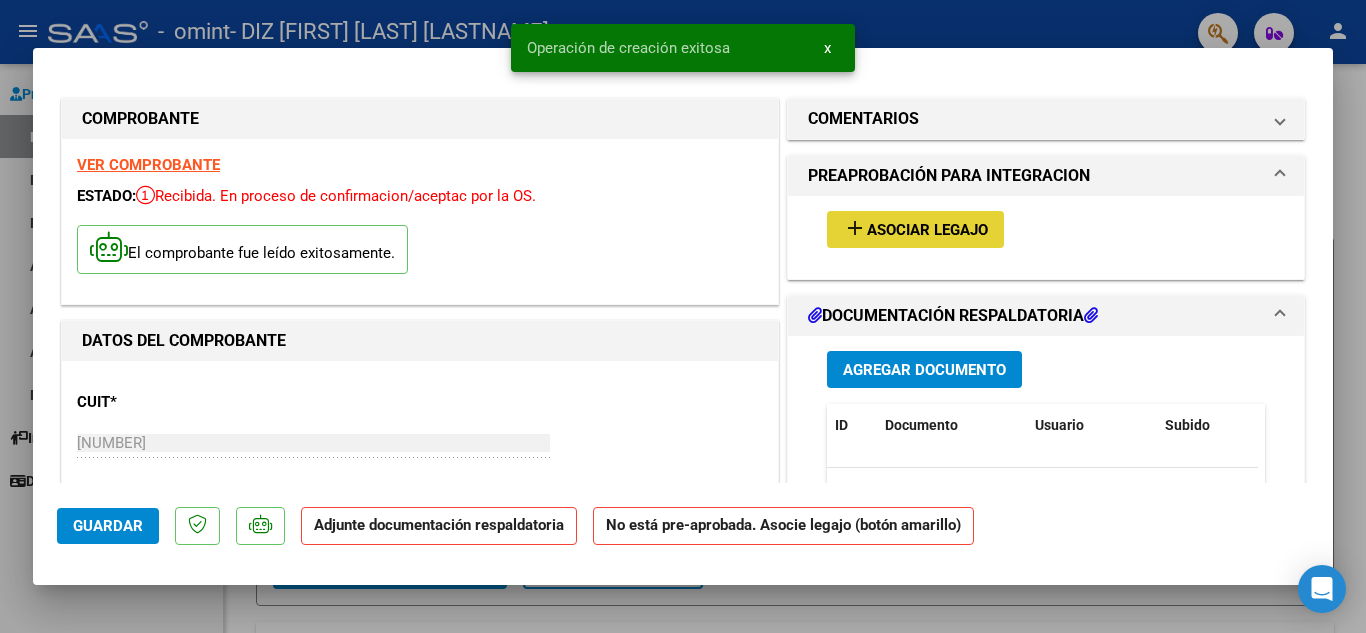 click on "Asociar Legajo" at bounding box center [927, 230] 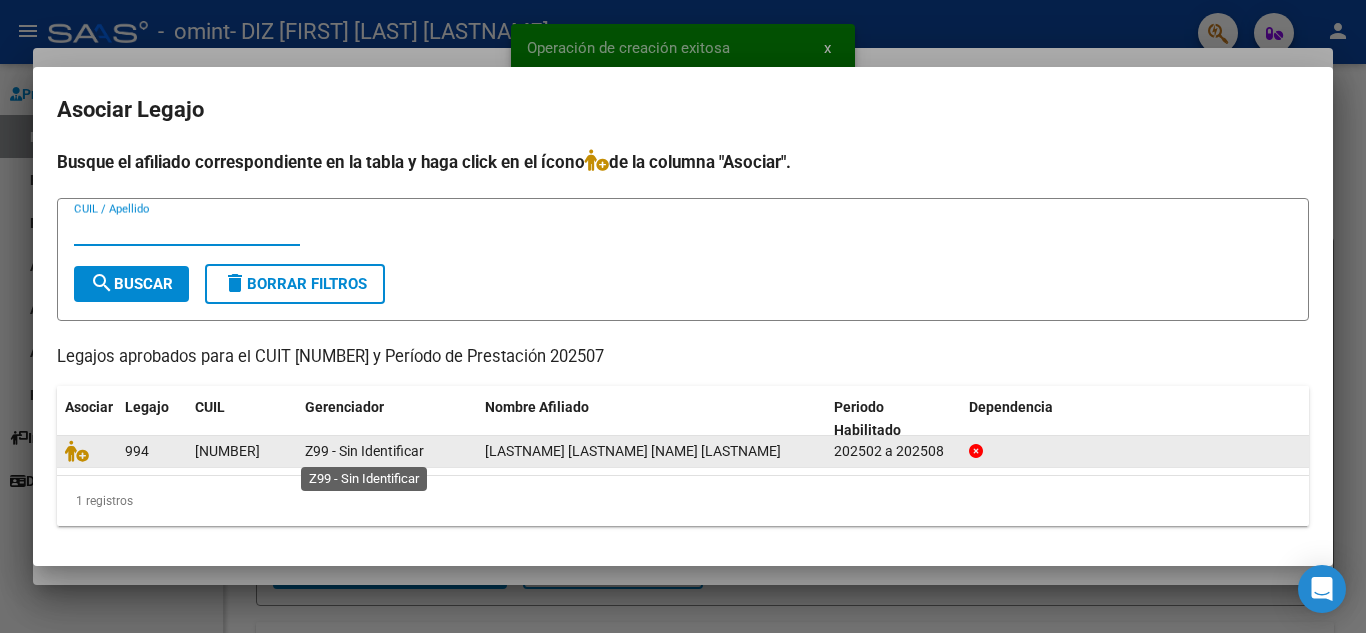 click on "Z99 - Sin Identificar" 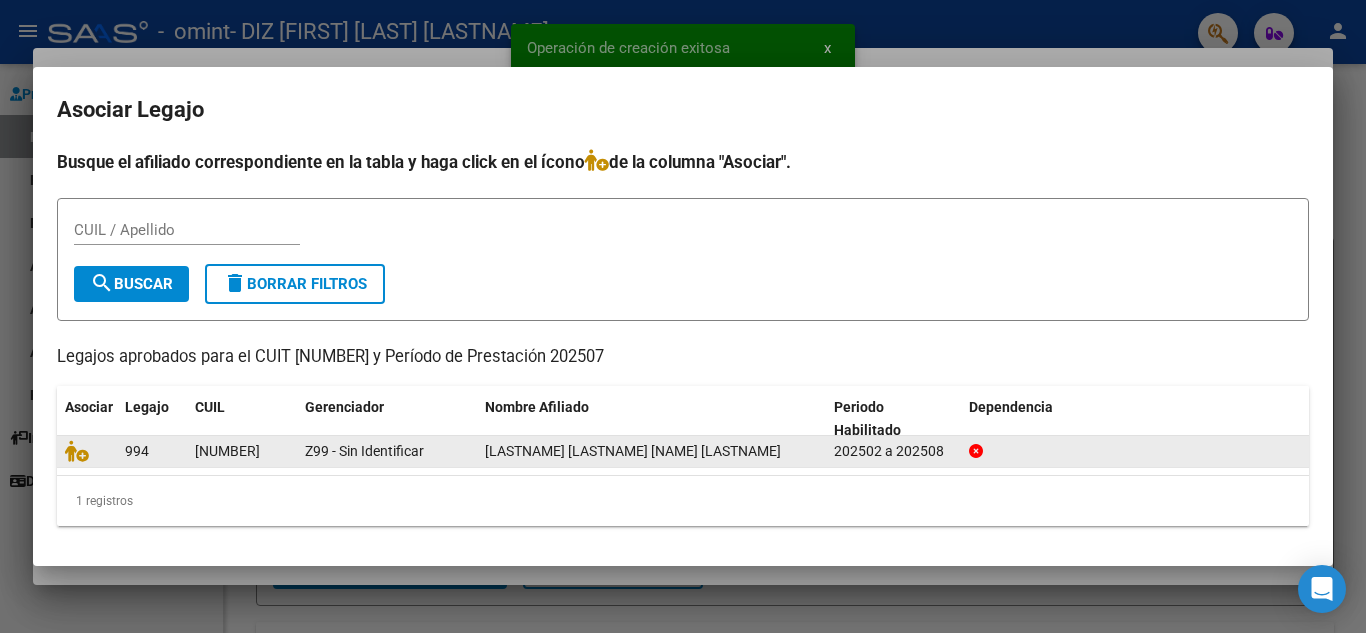 click on "Z99 - Sin Identificar" 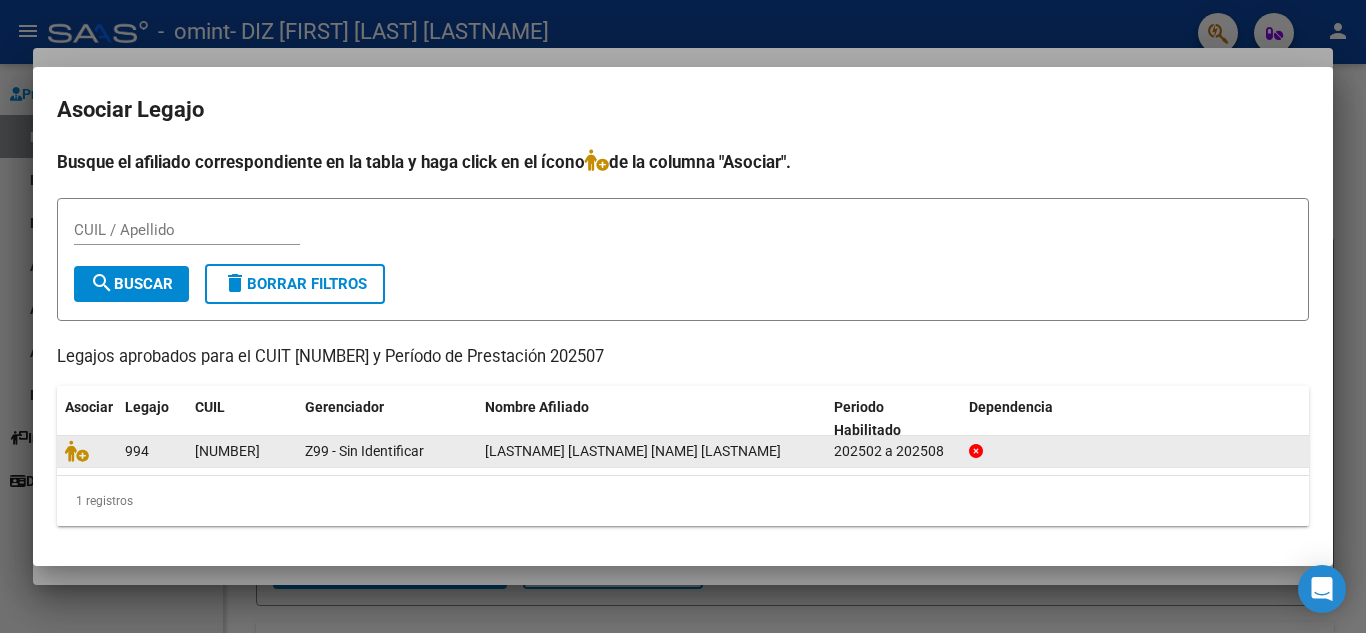 click 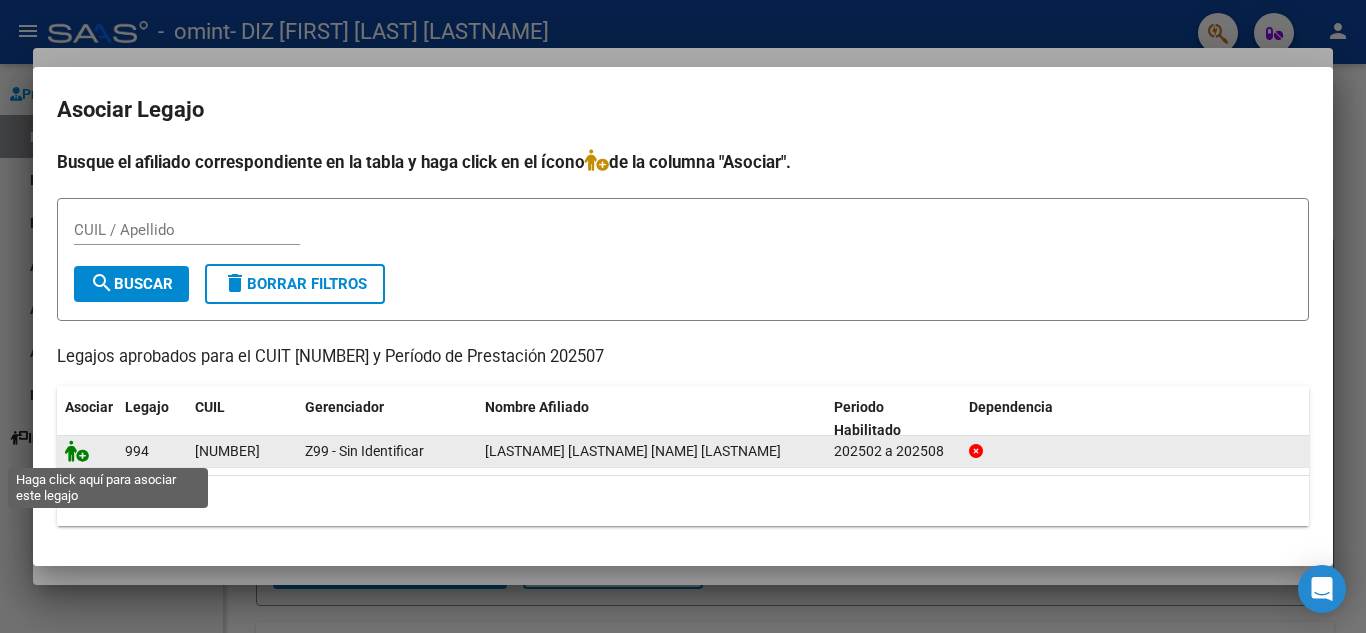 click 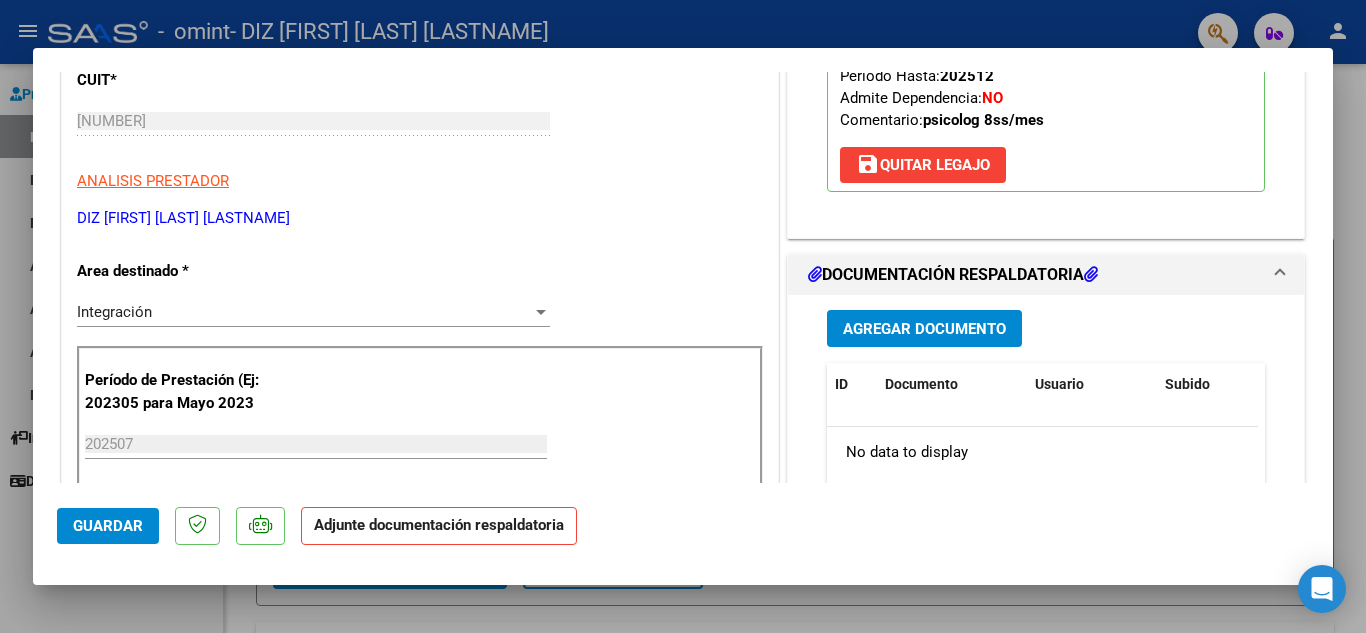 scroll, scrollTop: 319, scrollLeft: 0, axis: vertical 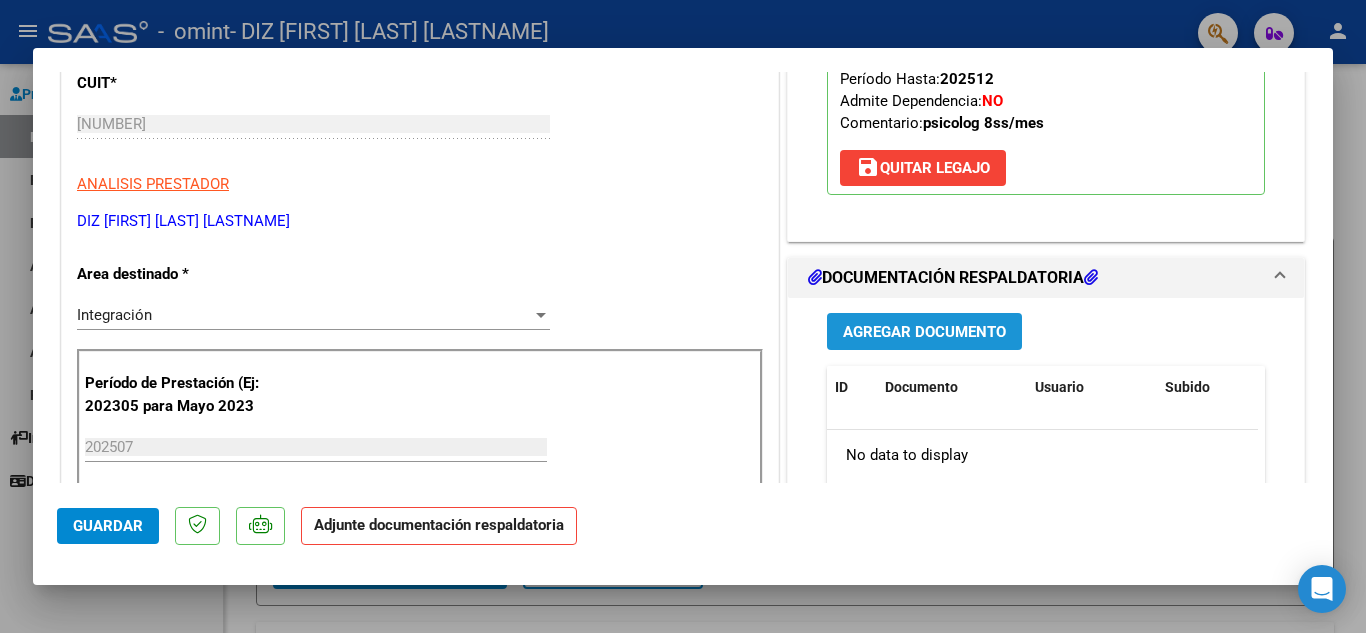 click on "Agregar Documento" at bounding box center [924, 332] 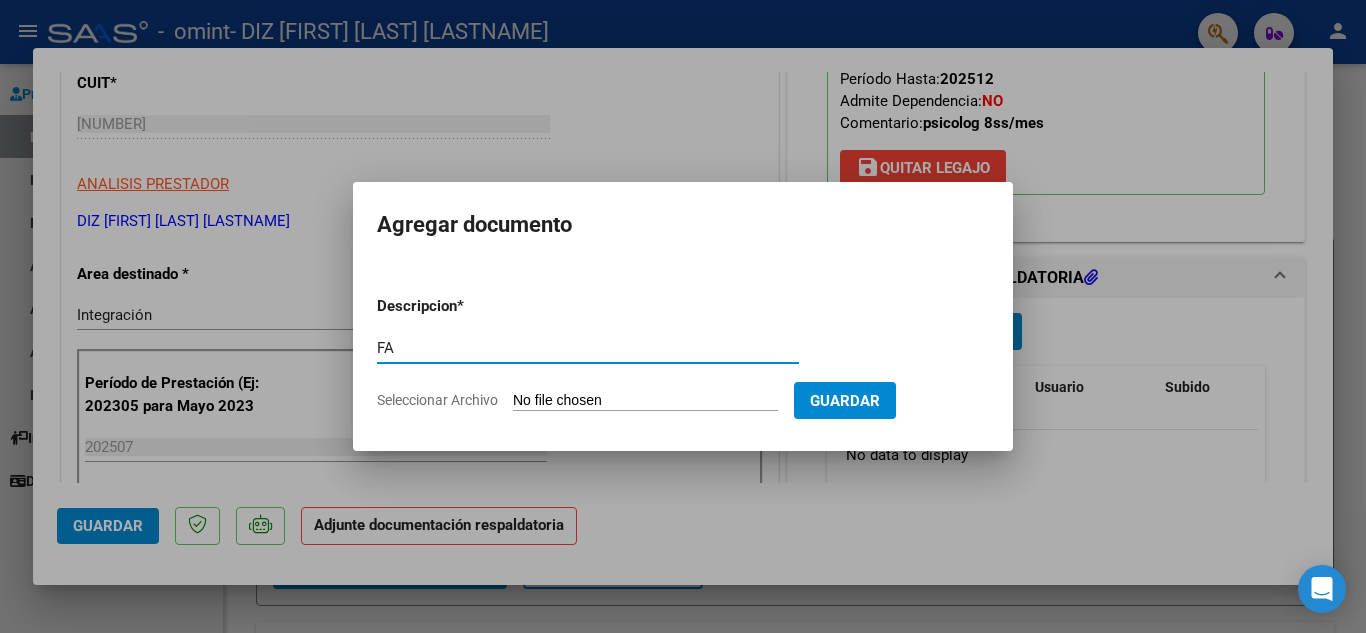 type on "F" 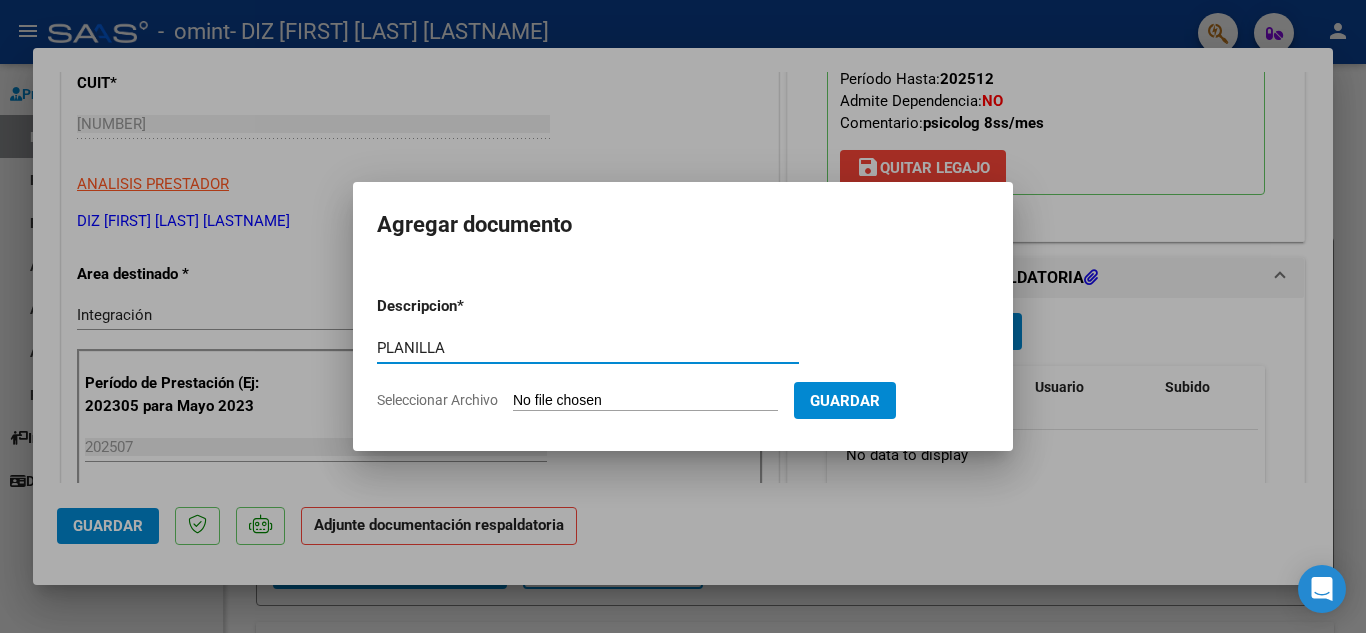 type on "PLANILLA" 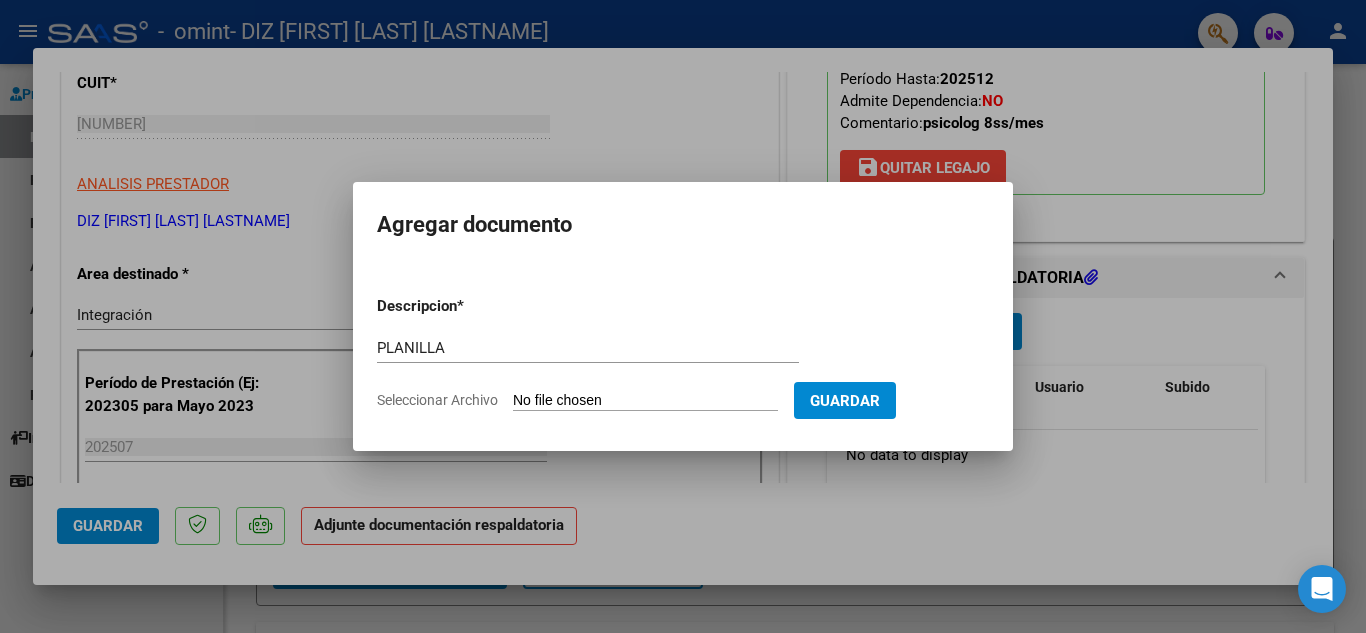 click on "Seleccionar Archivo" at bounding box center (645, 401) 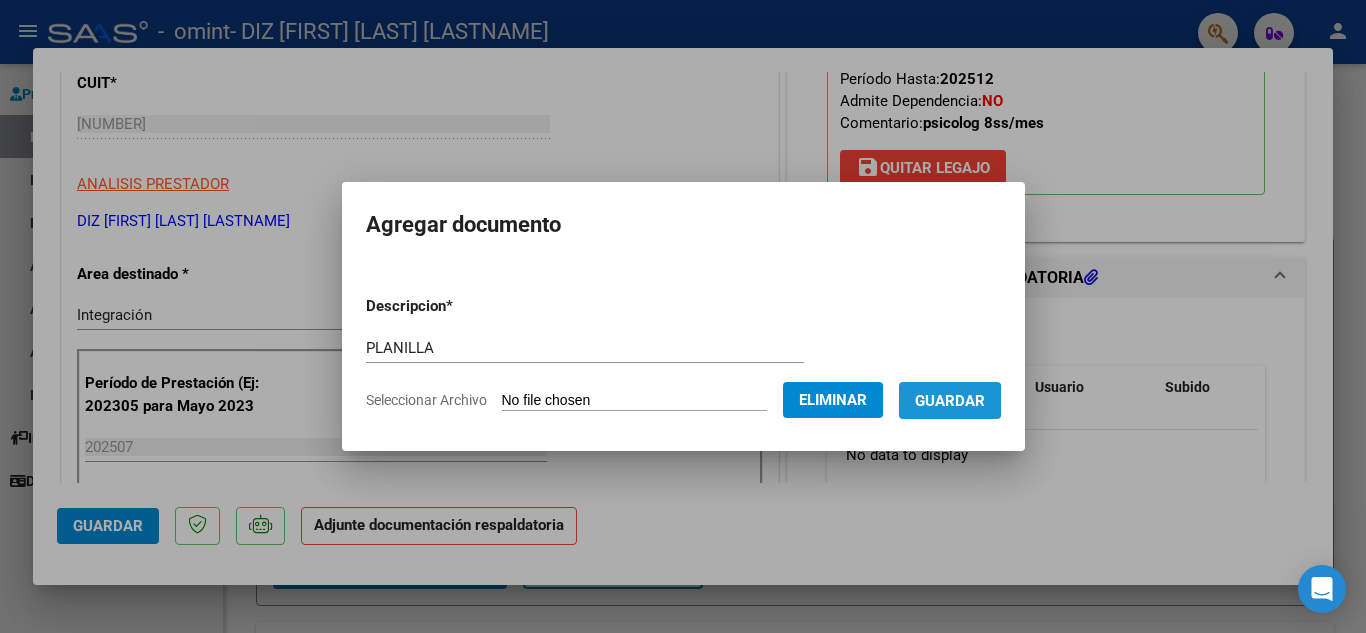 click on "Guardar" at bounding box center [950, 401] 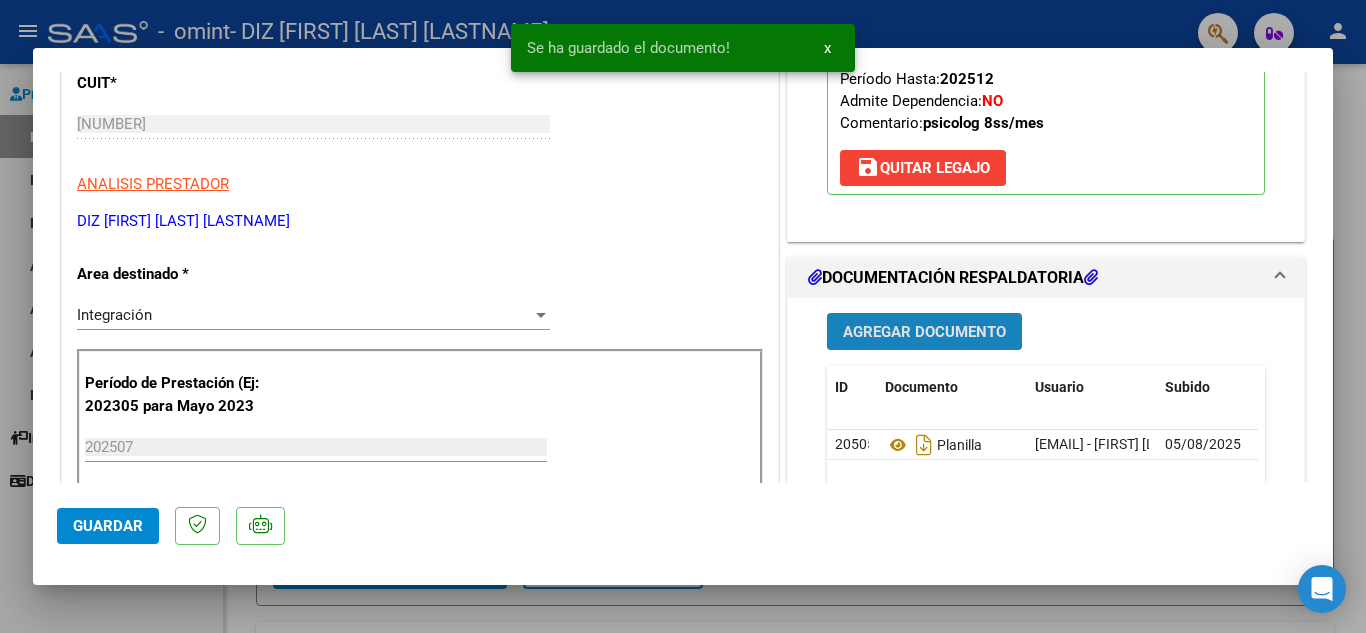 click on "Agregar Documento" at bounding box center [924, 332] 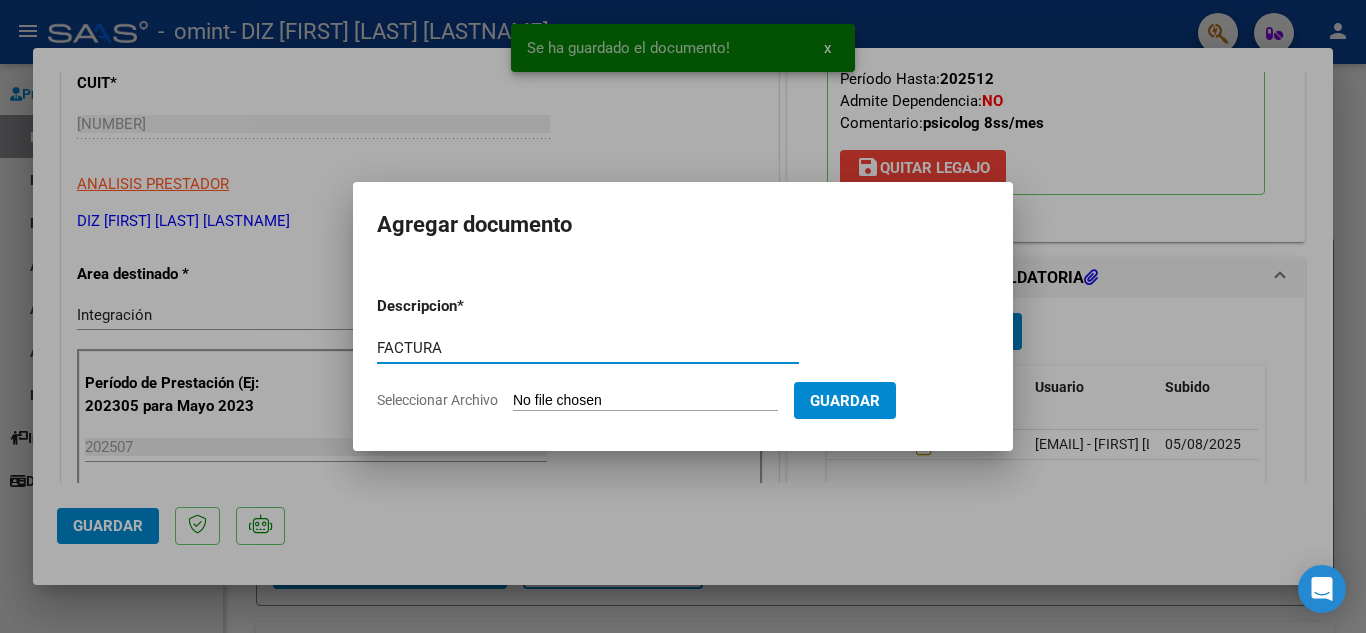 type on "FACTURA" 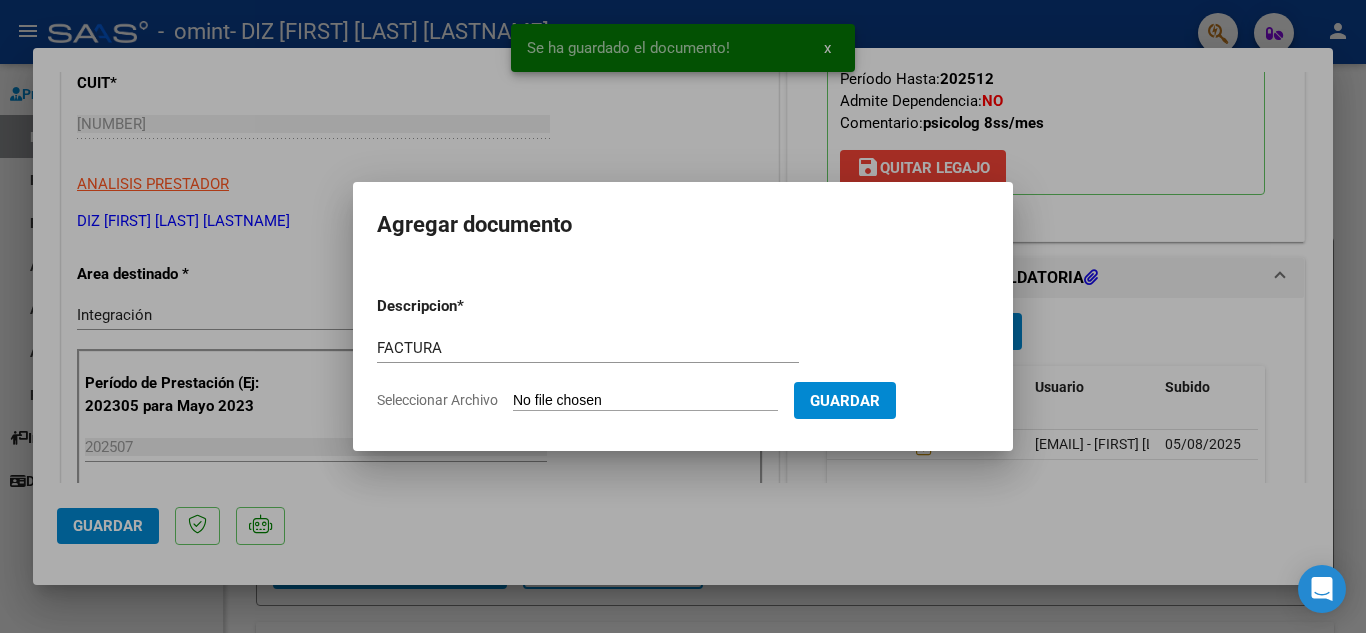 click on "Seleccionar Archivo" at bounding box center (645, 401) 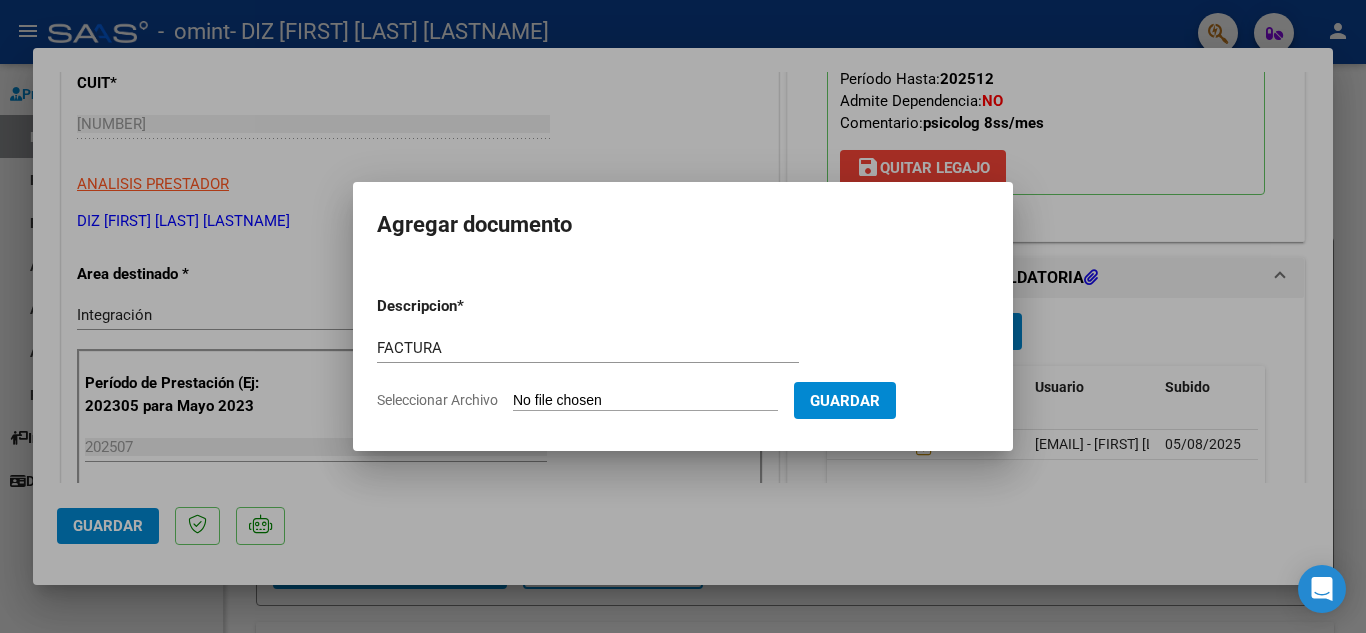type on "C:\fakepath\[NUMBER]_011_00003_00000228 FACTURA [NAME] [LASTNAME].pdf" 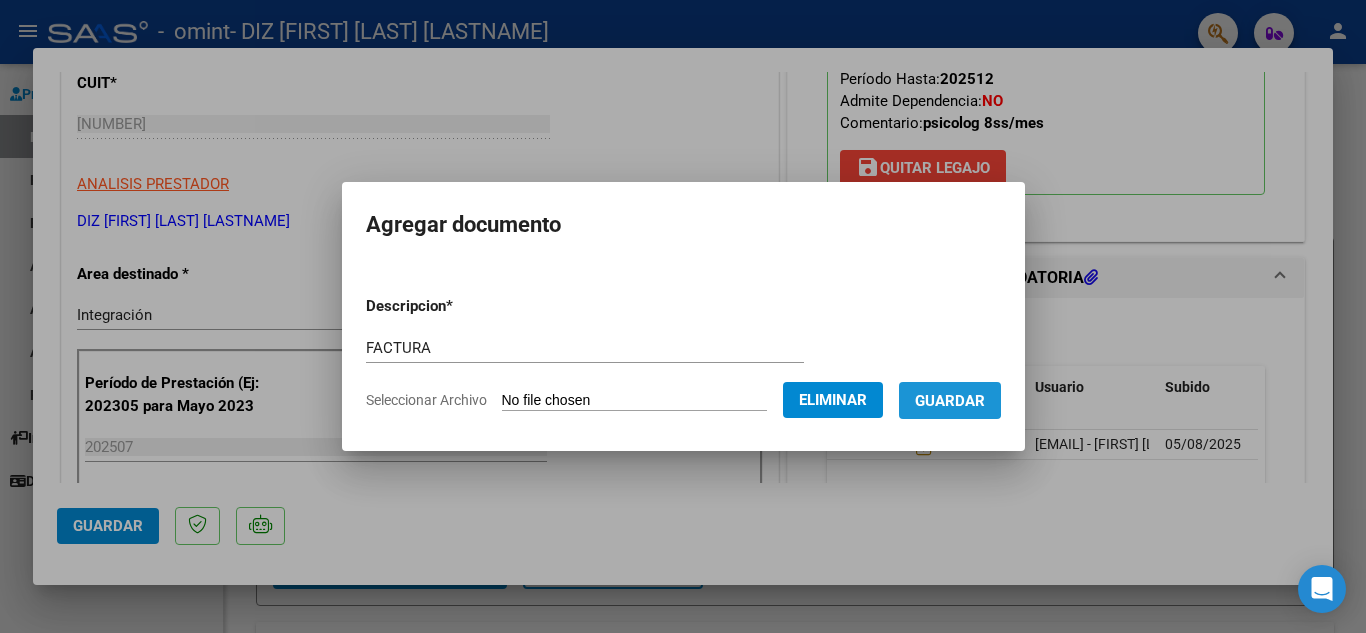 click on "Guardar" at bounding box center (950, 401) 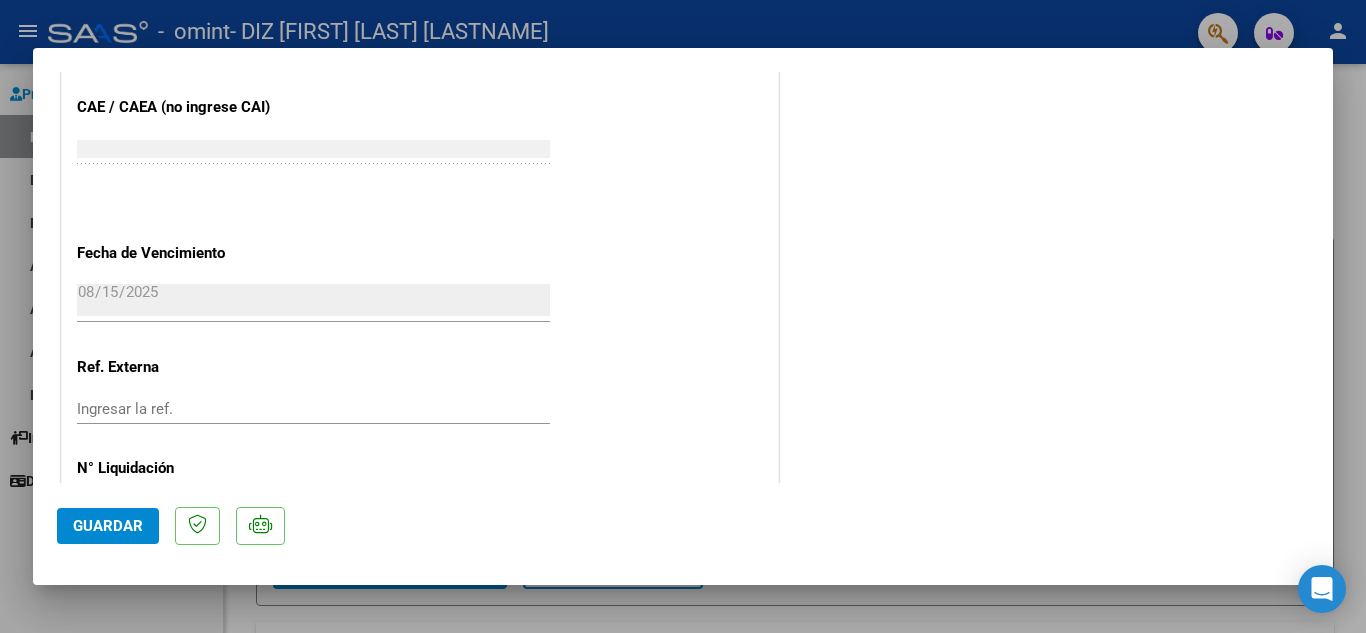 scroll, scrollTop: 1307, scrollLeft: 0, axis: vertical 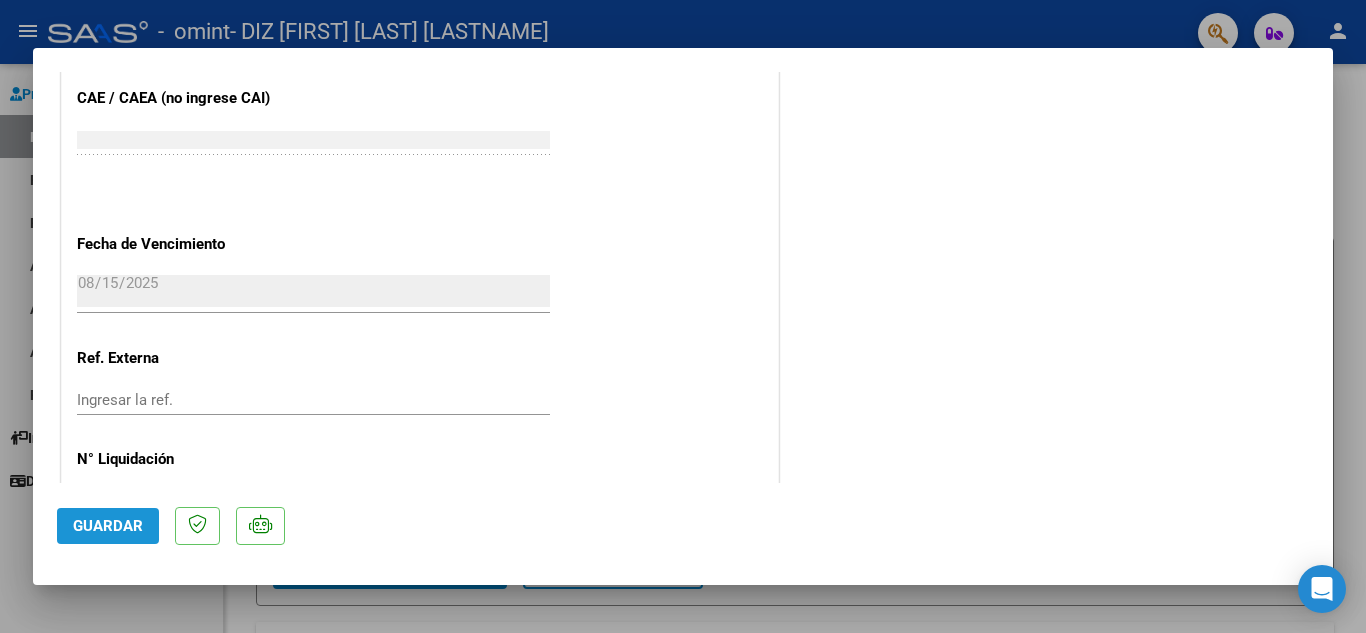 click on "Guardar" 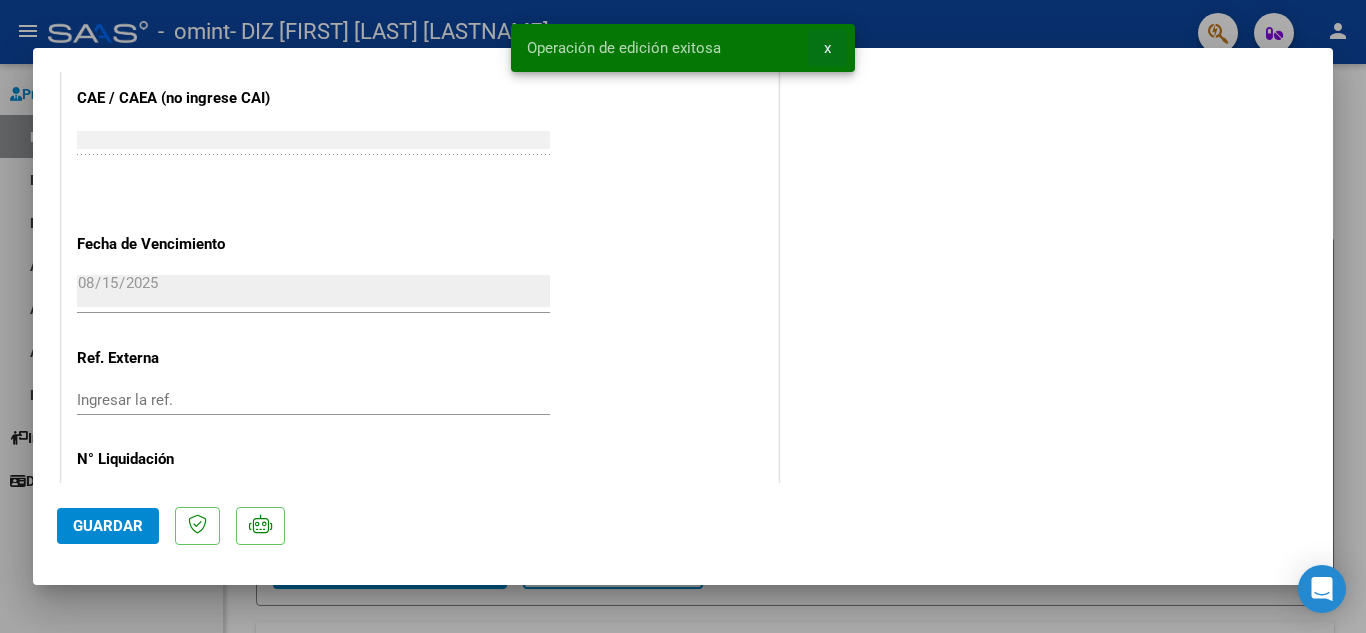 click on "x" at bounding box center (827, 48) 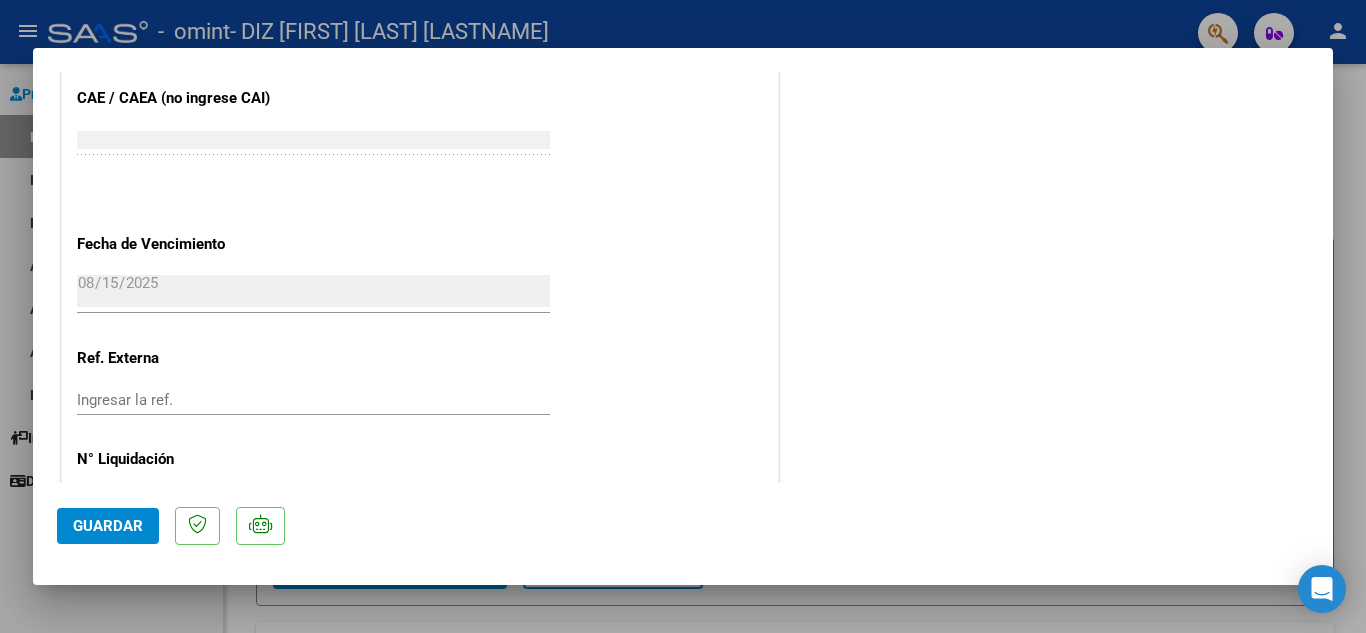 click at bounding box center [683, 316] 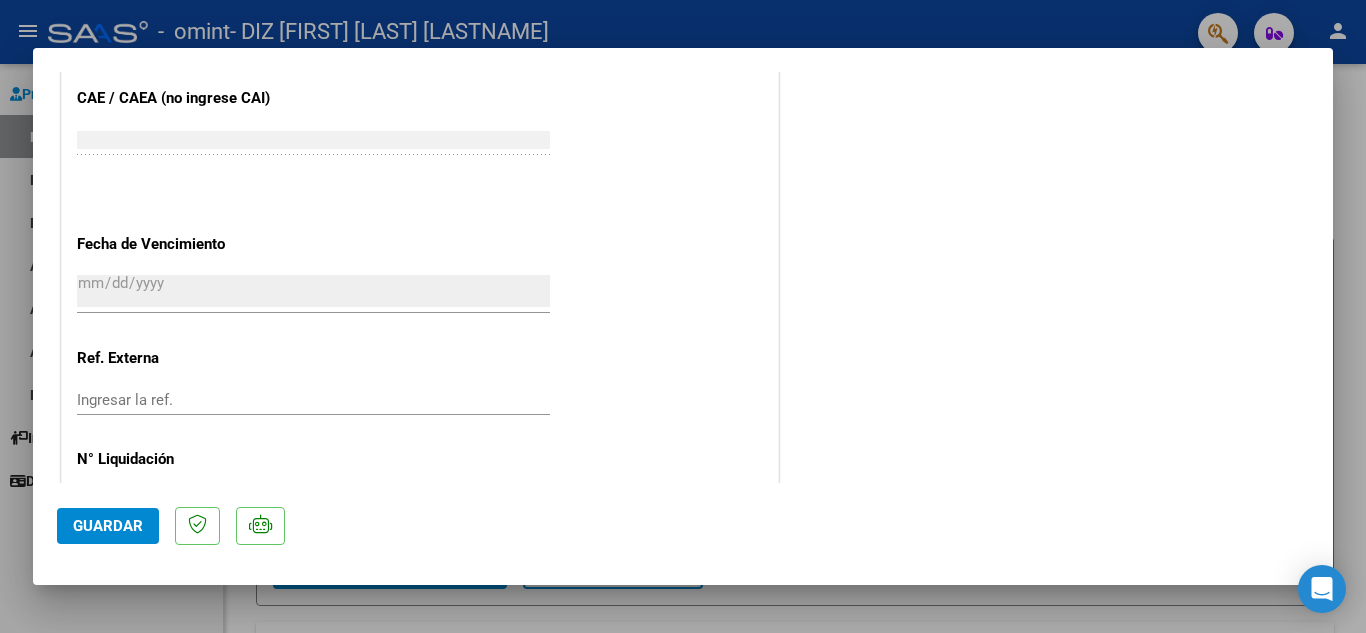 scroll, scrollTop: 1446, scrollLeft: 0, axis: vertical 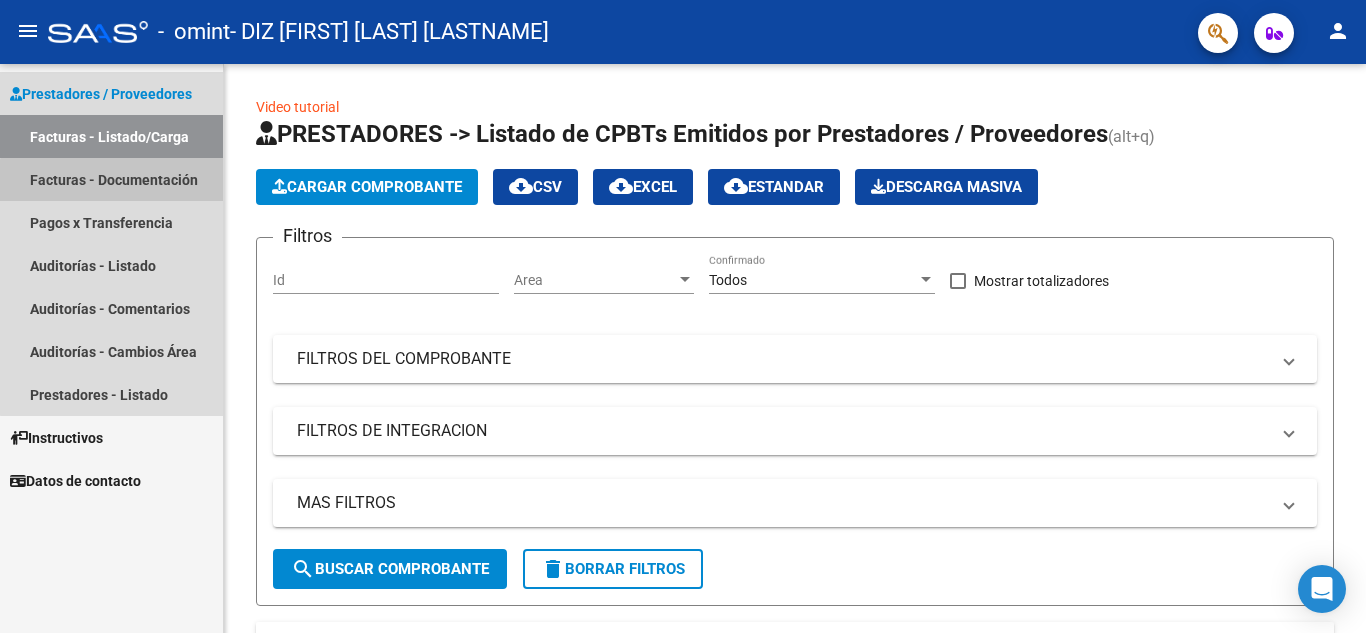 click on "Facturas - Documentación" at bounding box center (111, 179) 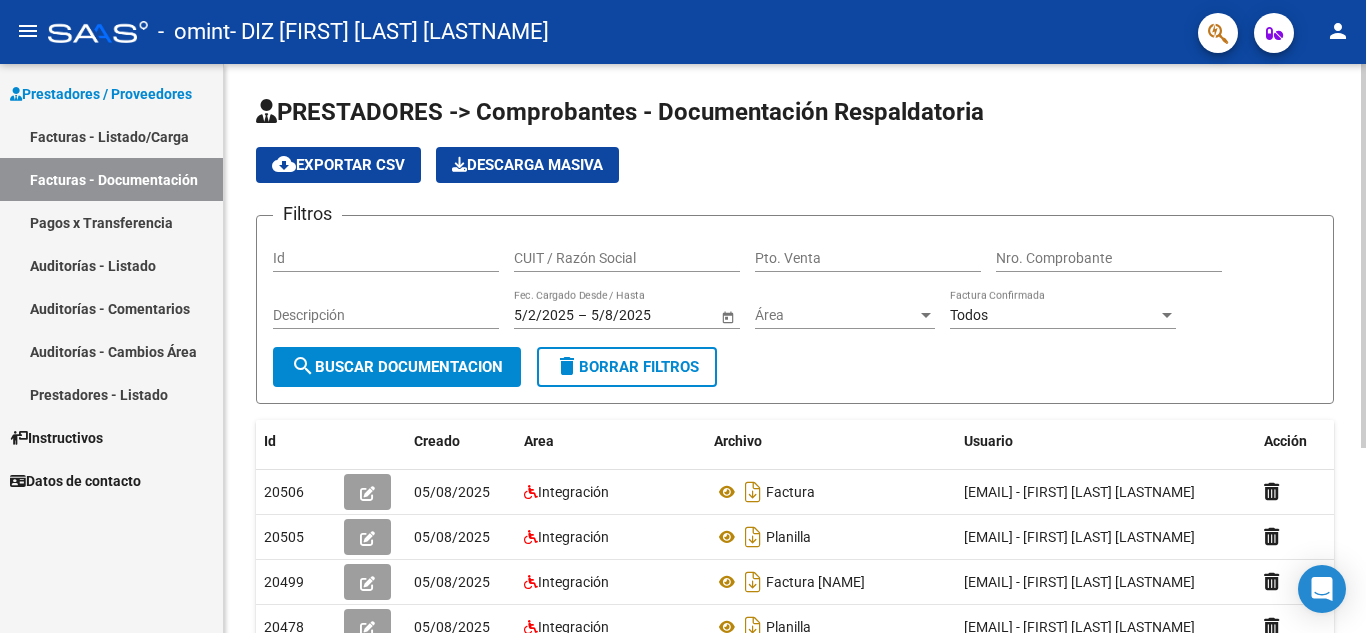 scroll, scrollTop: 138, scrollLeft: 0, axis: vertical 